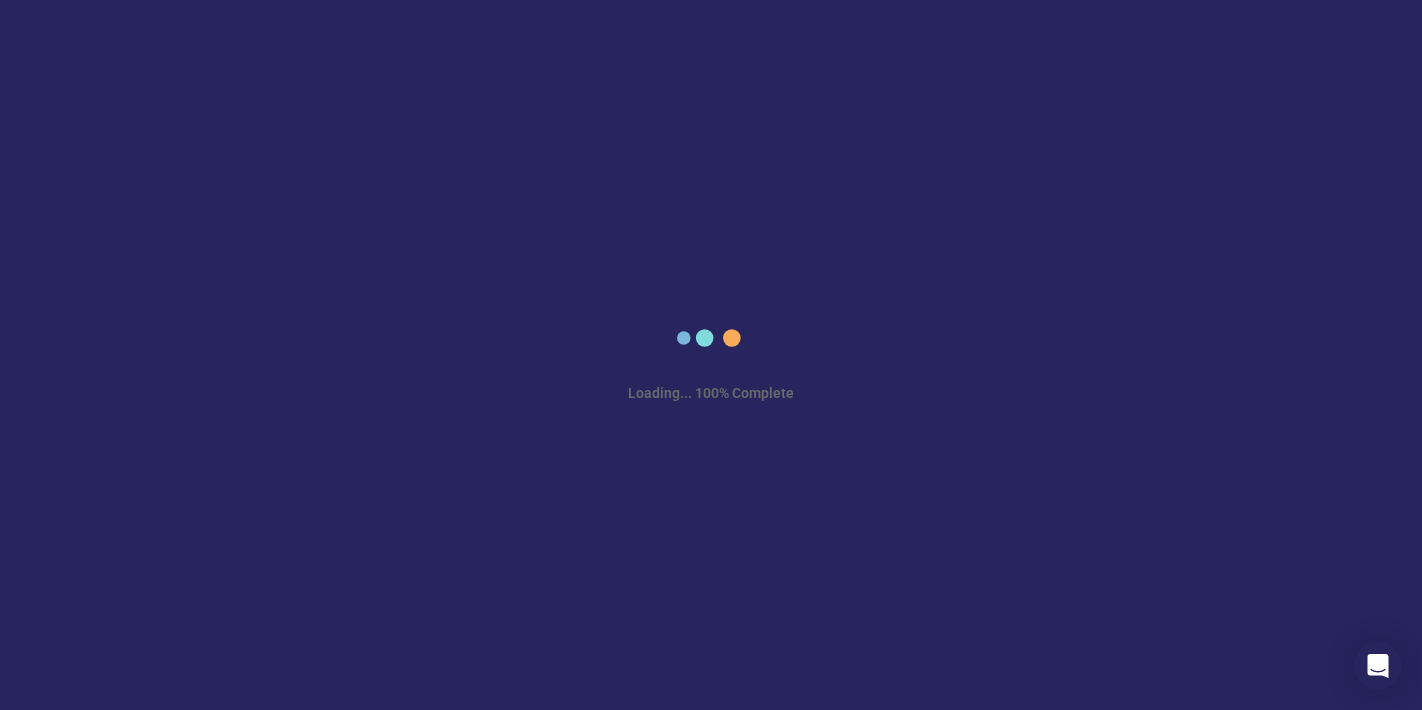 scroll, scrollTop: 0, scrollLeft: 0, axis: both 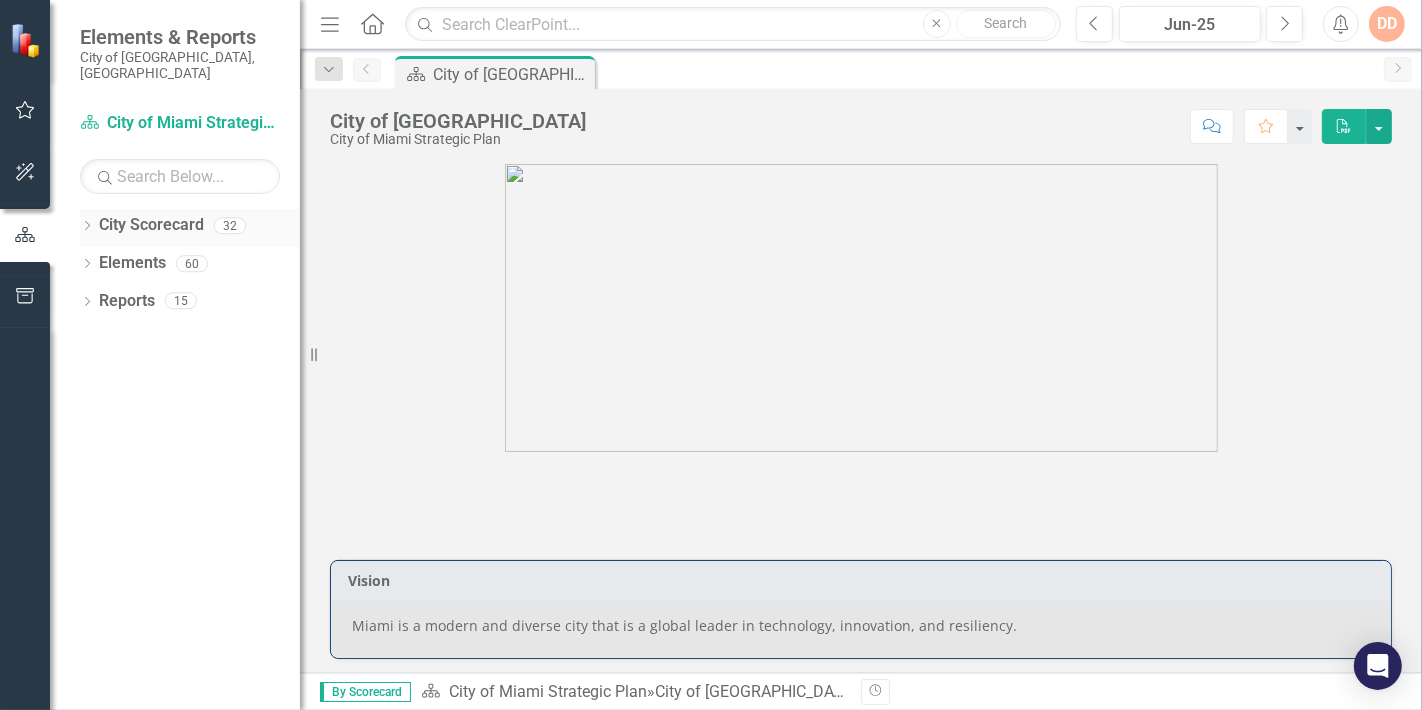 click on "Dropdown" 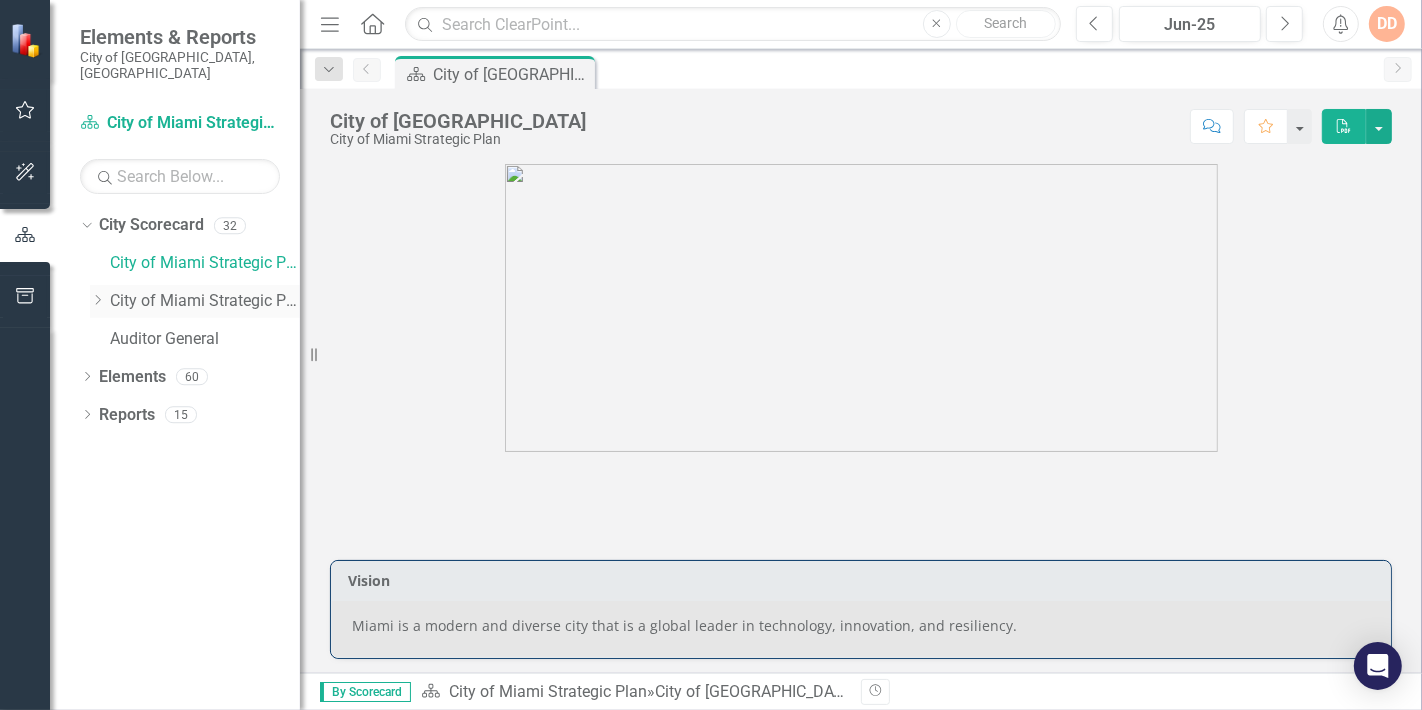 click on "Dropdown" 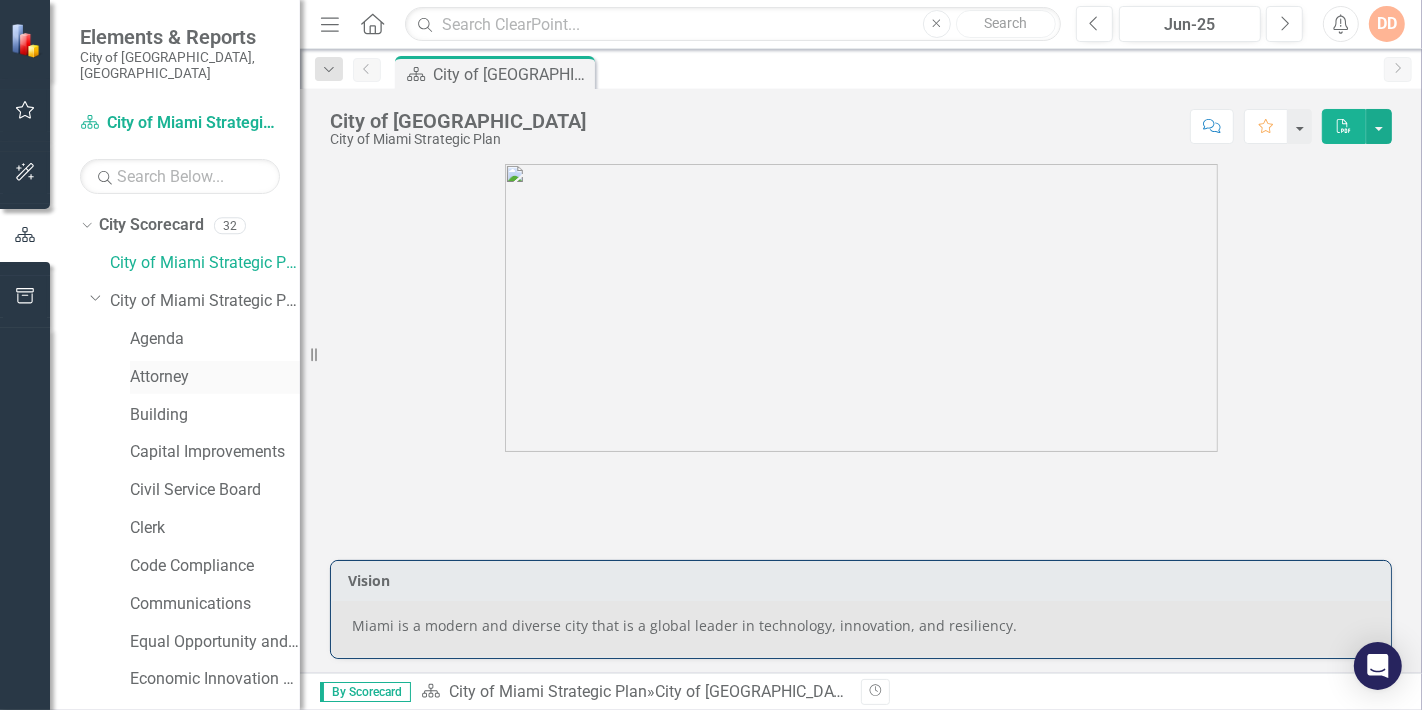click on "Attorney" at bounding box center (215, 377) 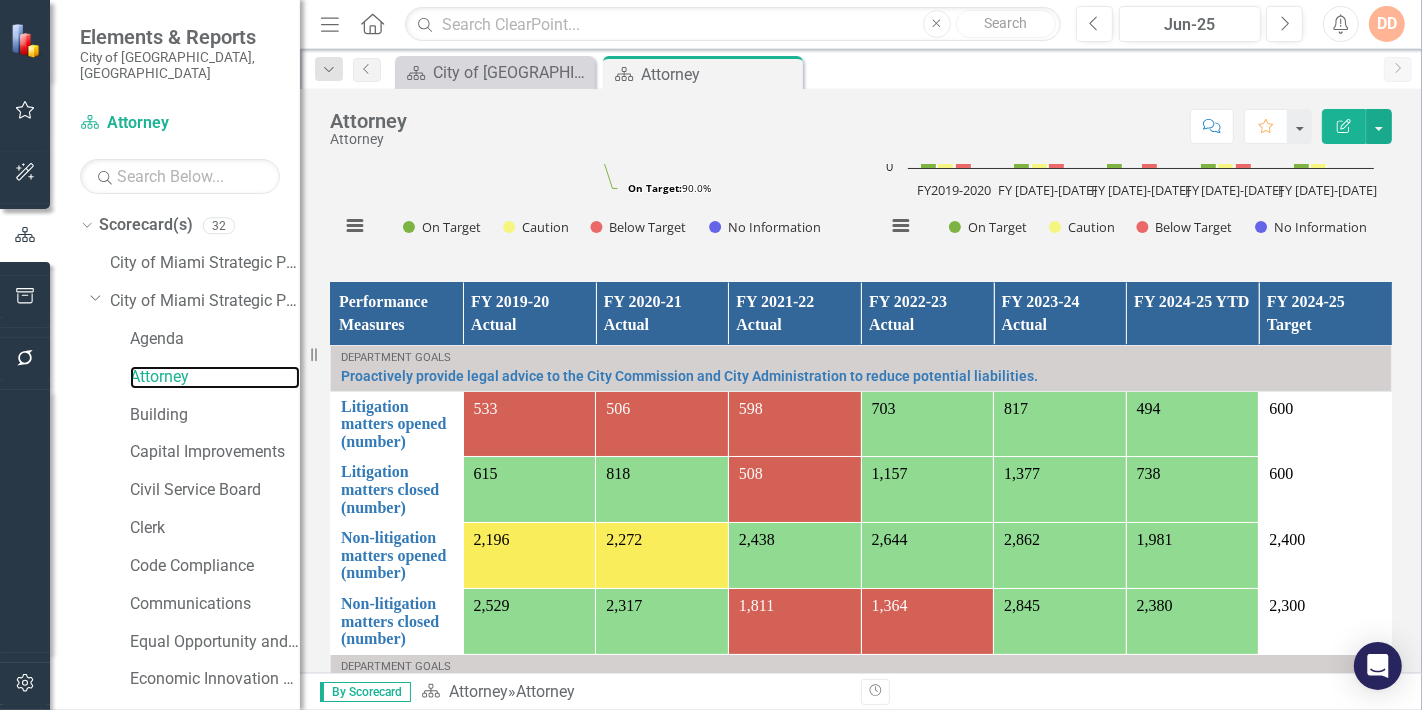 scroll, scrollTop: 1111, scrollLeft: 0, axis: vertical 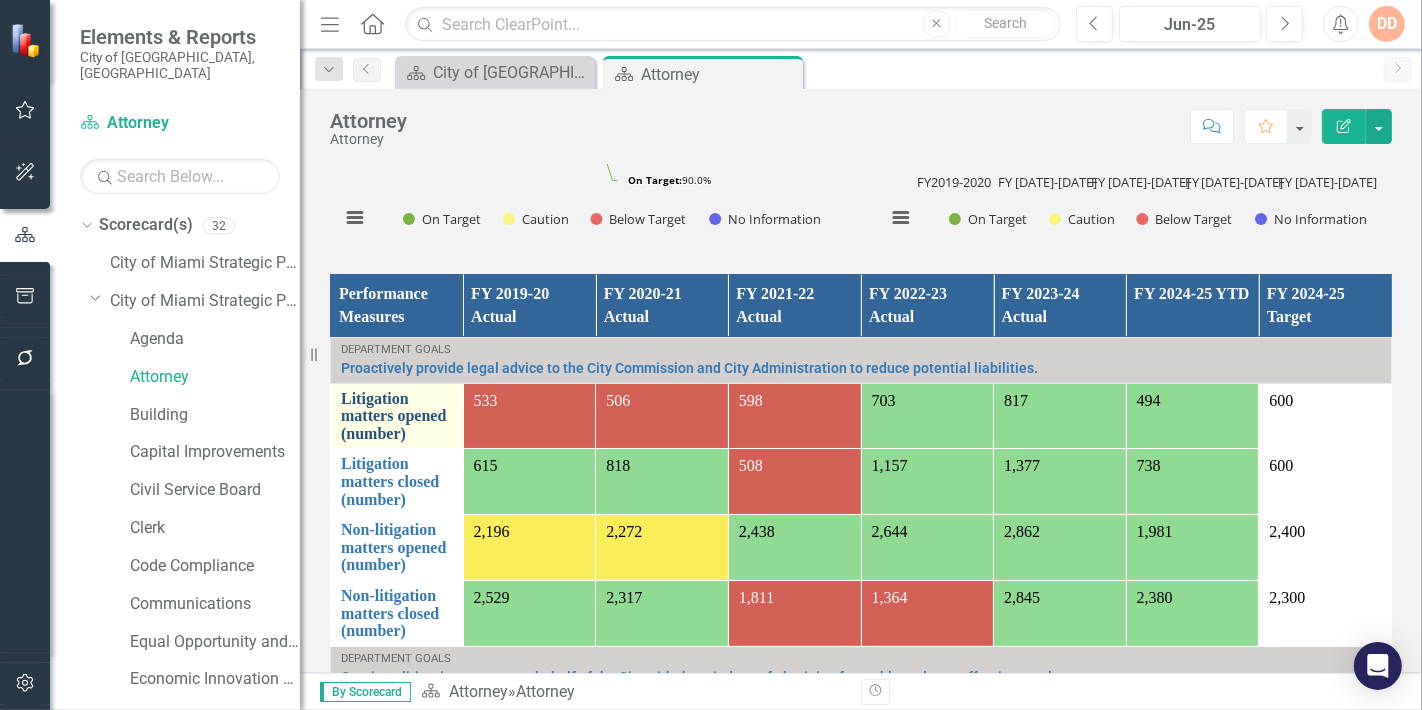 click on "Litigation matters opened (number)" at bounding box center [397, 416] 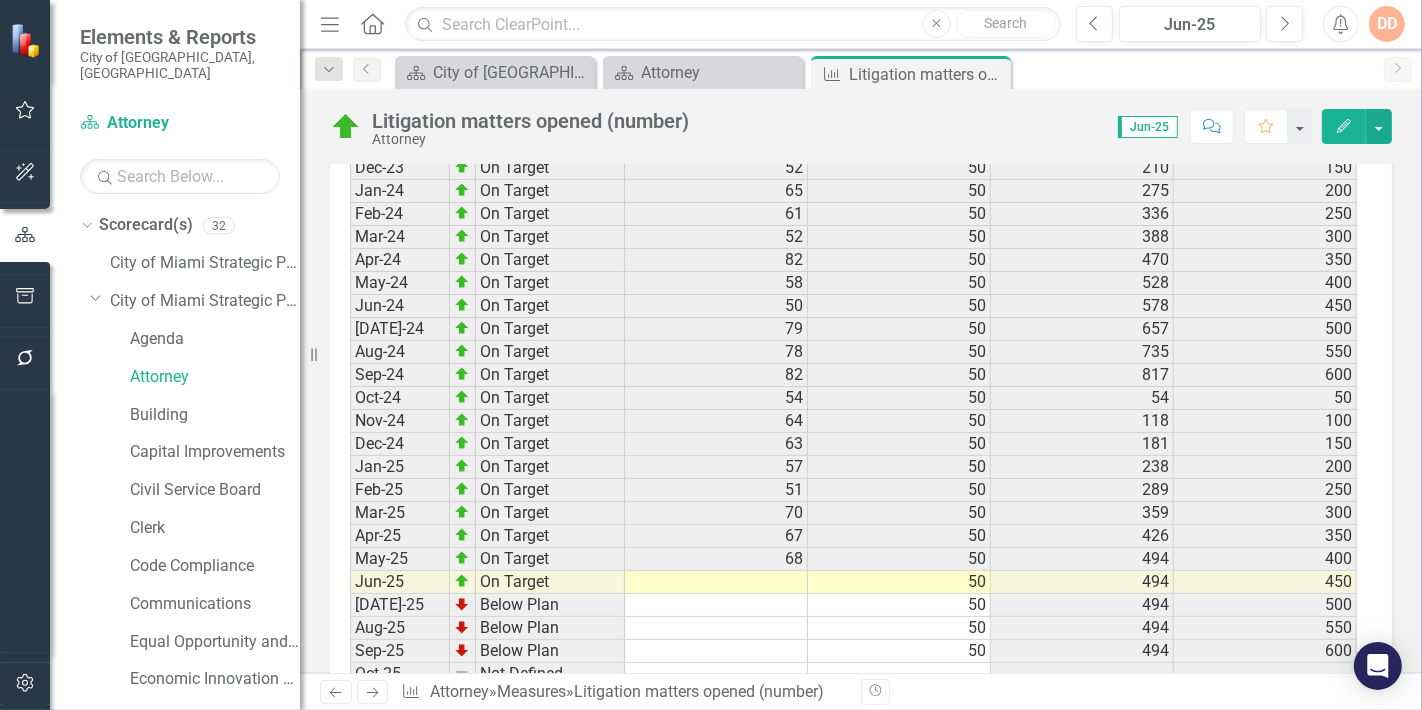 scroll, scrollTop: 2963, scrollLeft: 0, axis: vertical 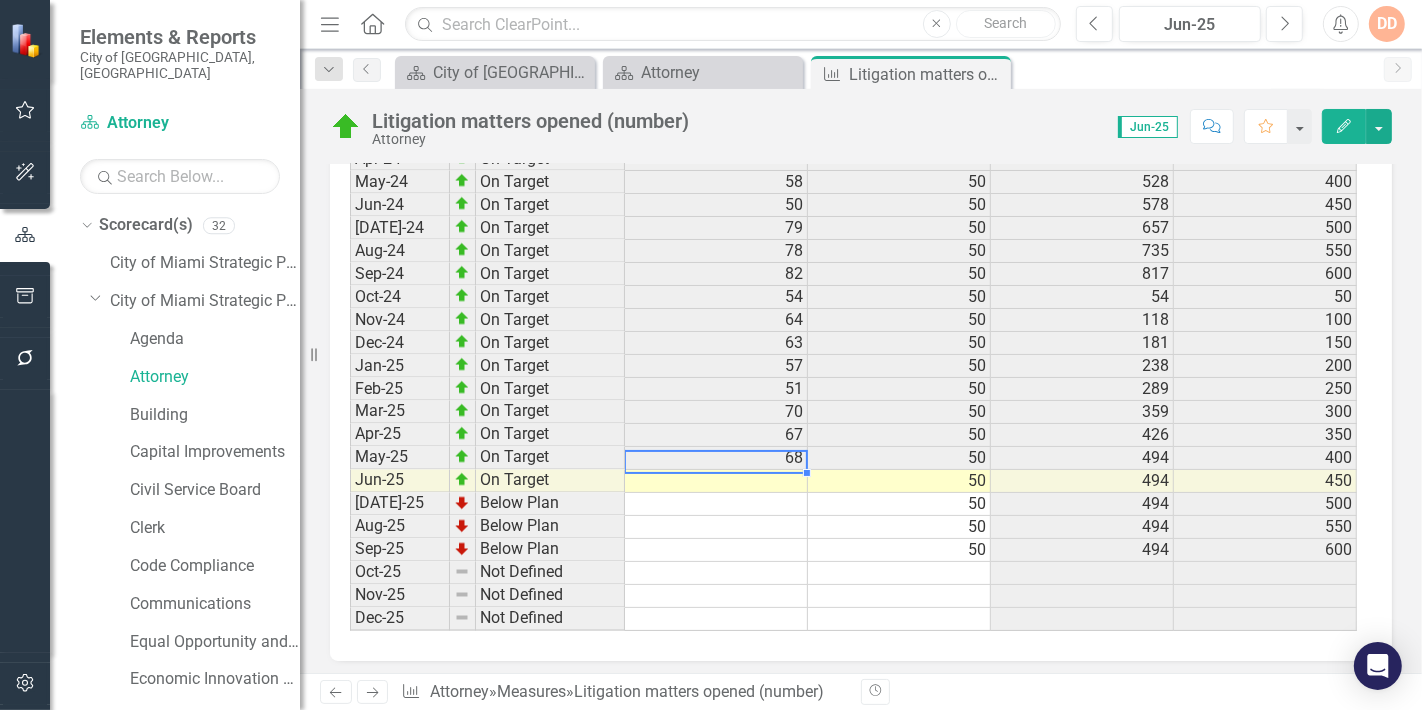 click at bounding box center (716, 481) 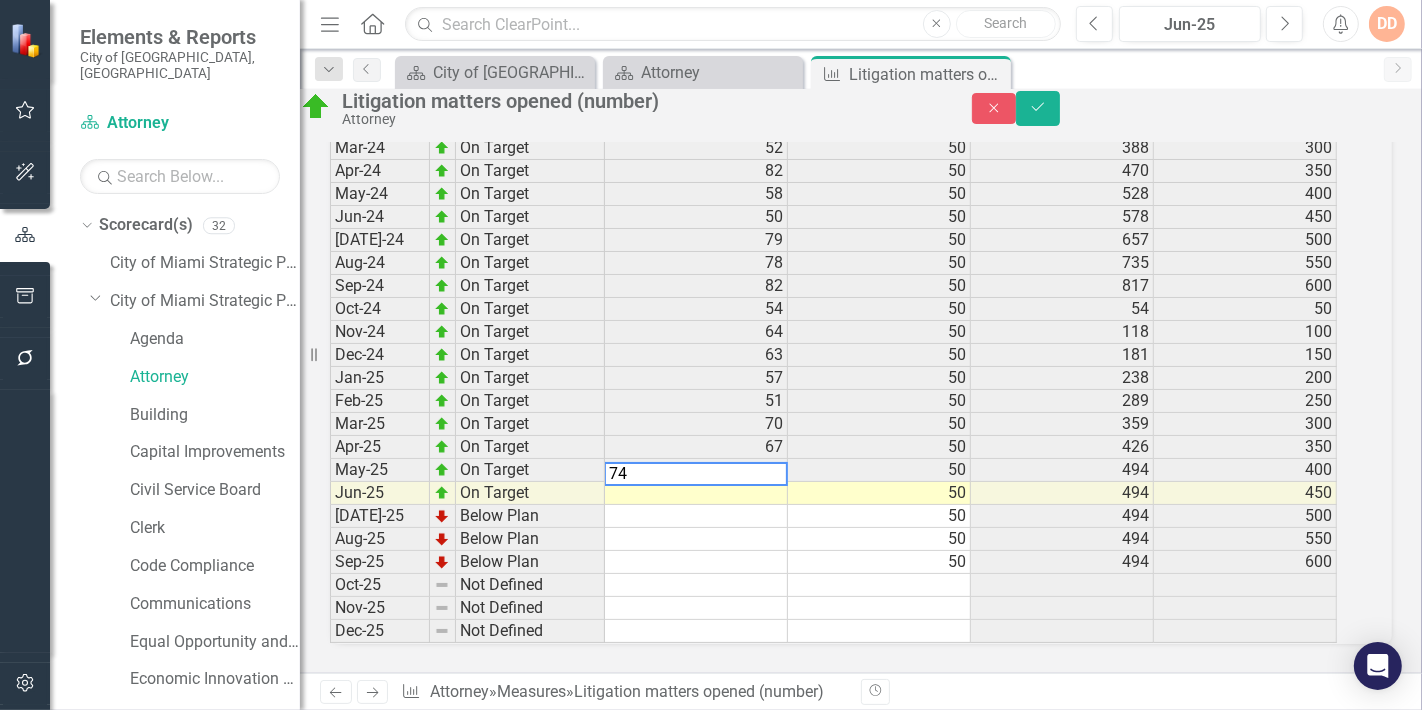 type on "74" 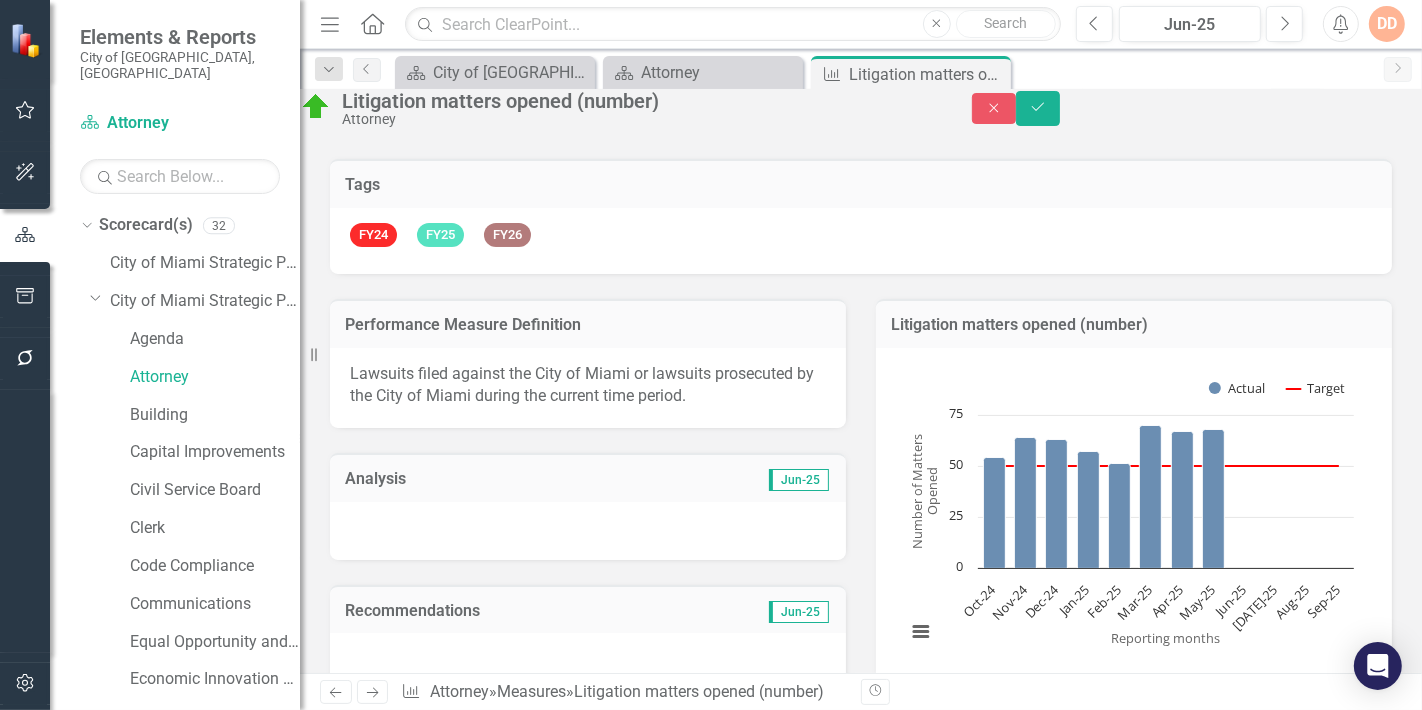 scroll, scrollTop: 297, scrollLeft: 0, axis: vertical 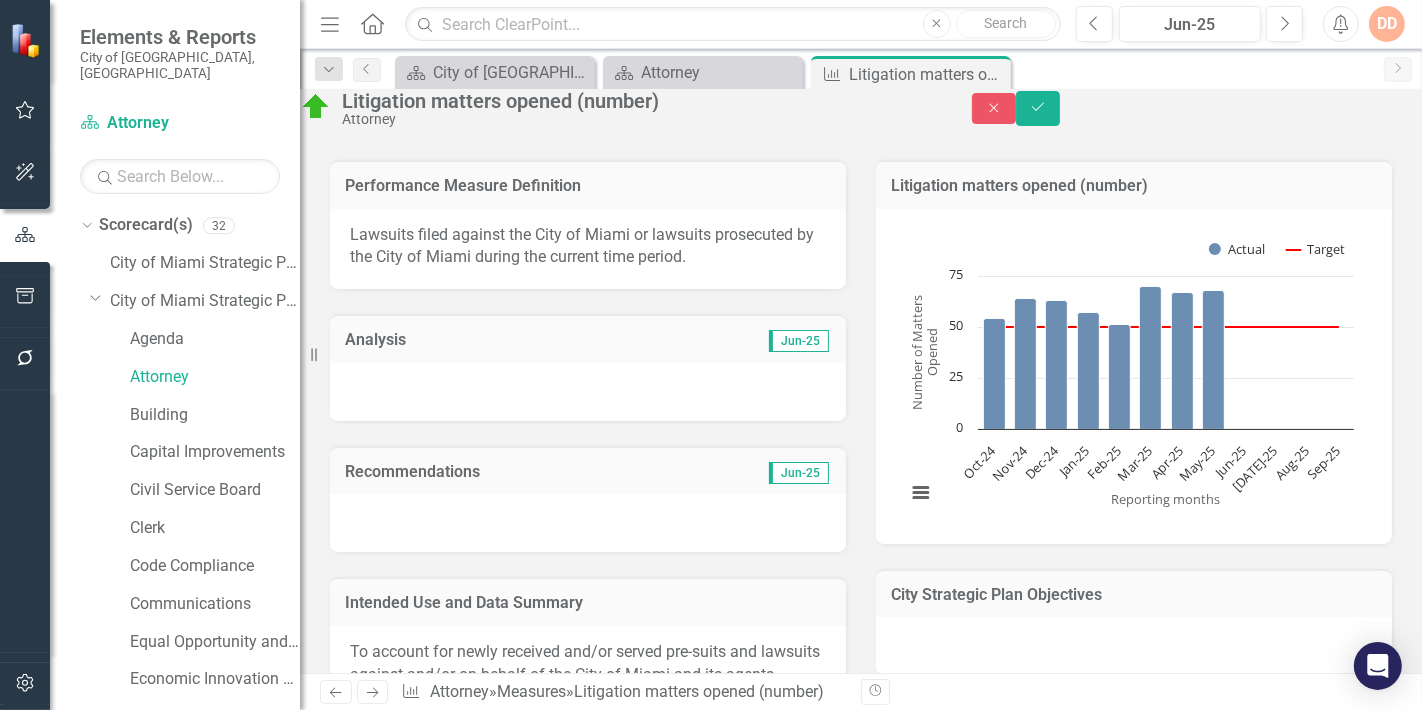 click at bounding box center [588, 392] 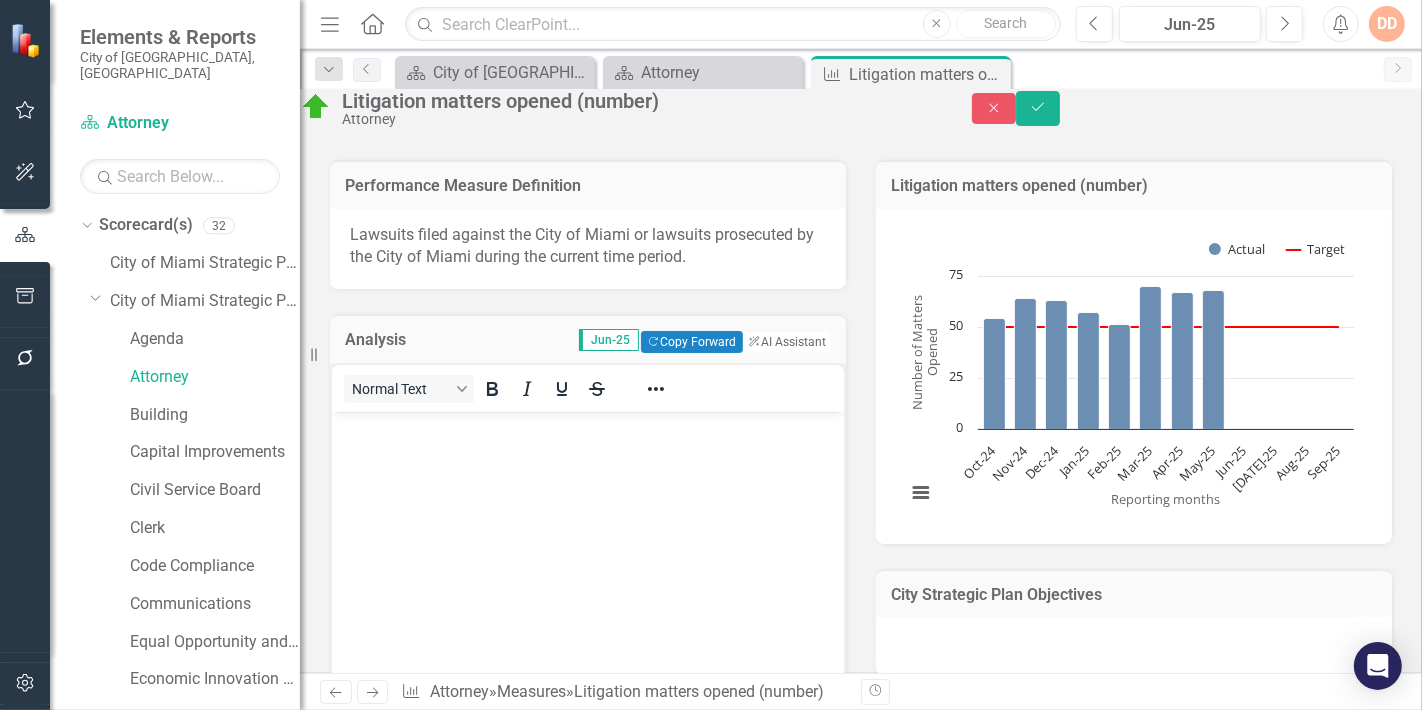scroll, scrollTop: 0, scrollLeft: 0, axis: both 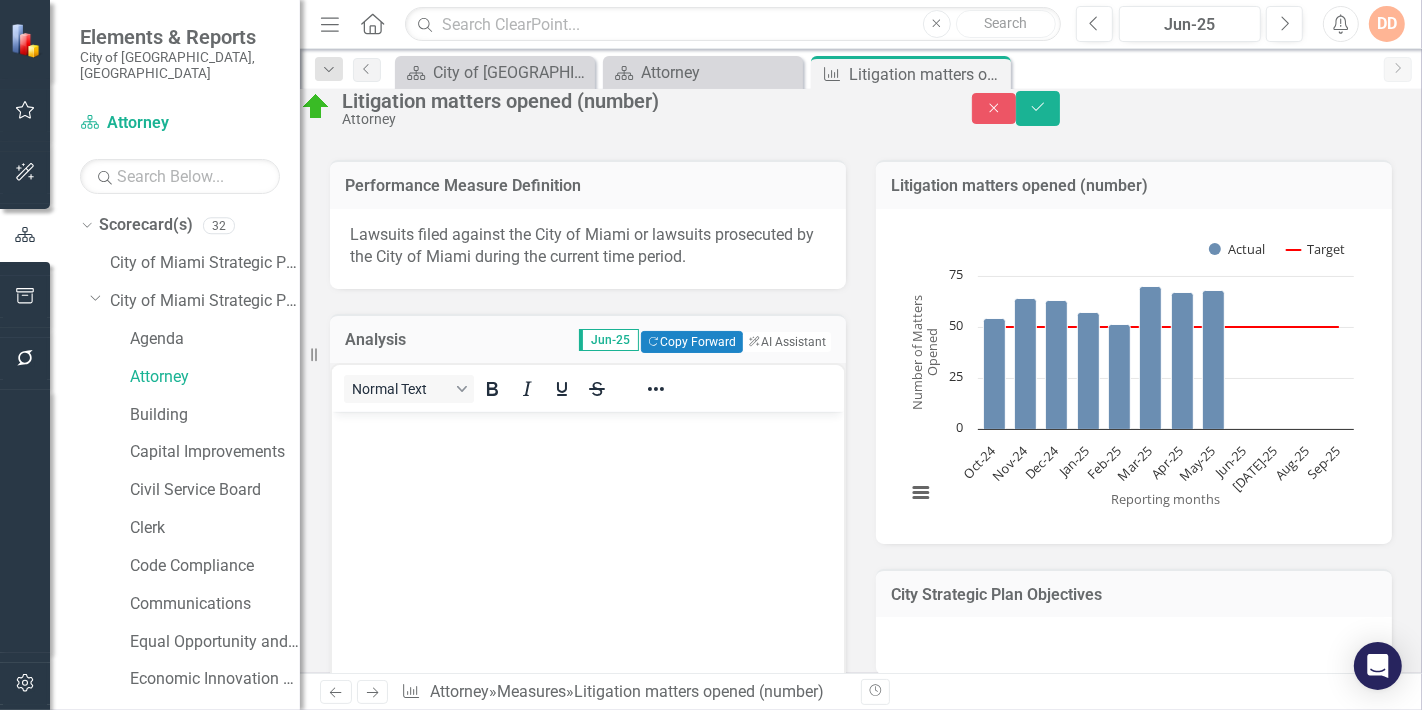 click at bounding box center [587, 428] 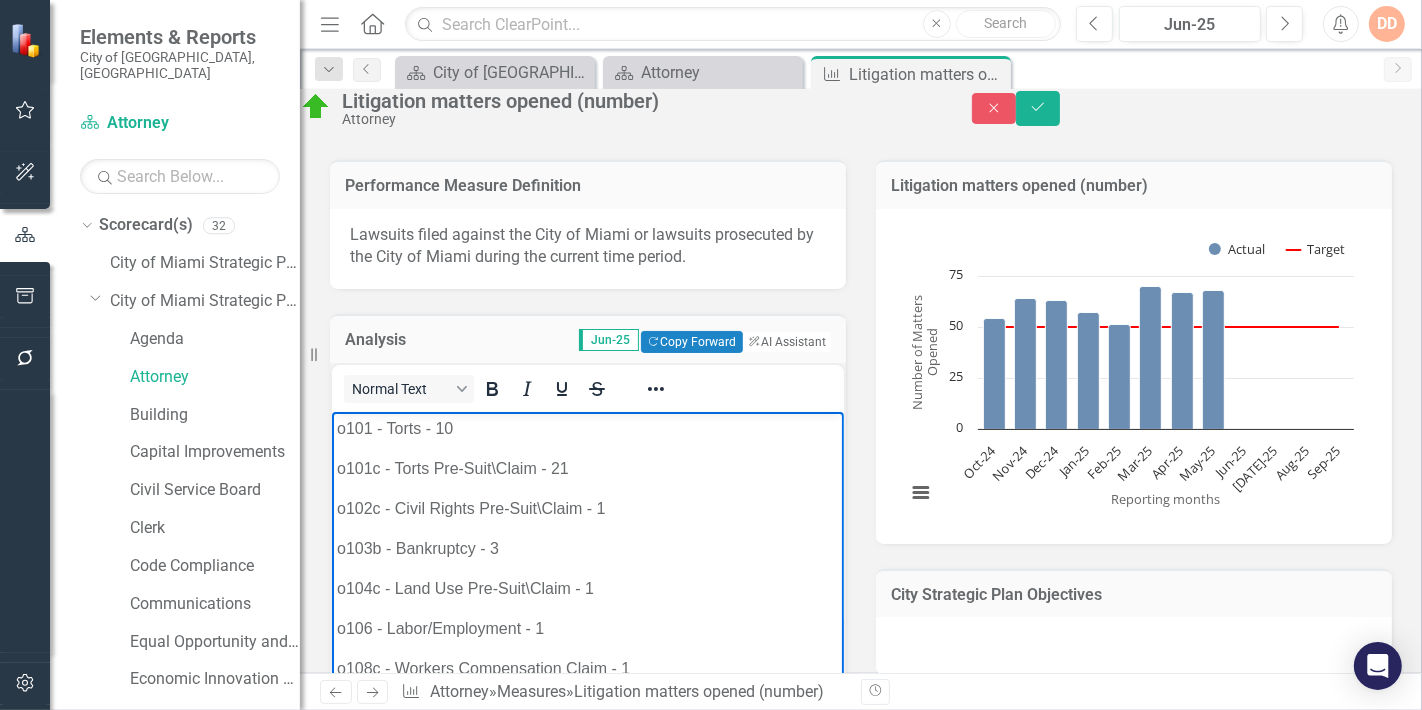 scroll, scrollTop: 177, scrollLeft: 0, axis: vertical 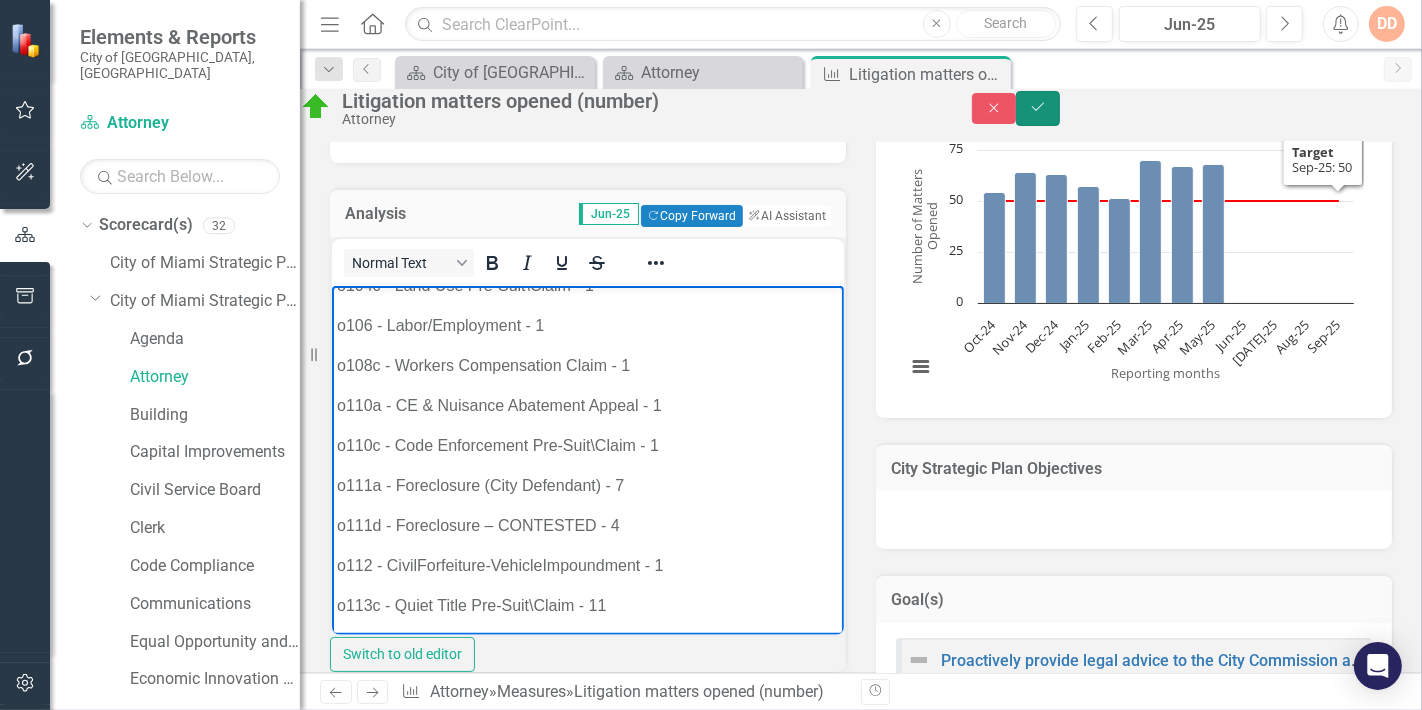 click on "Save" at bounding box center (1038, 108) 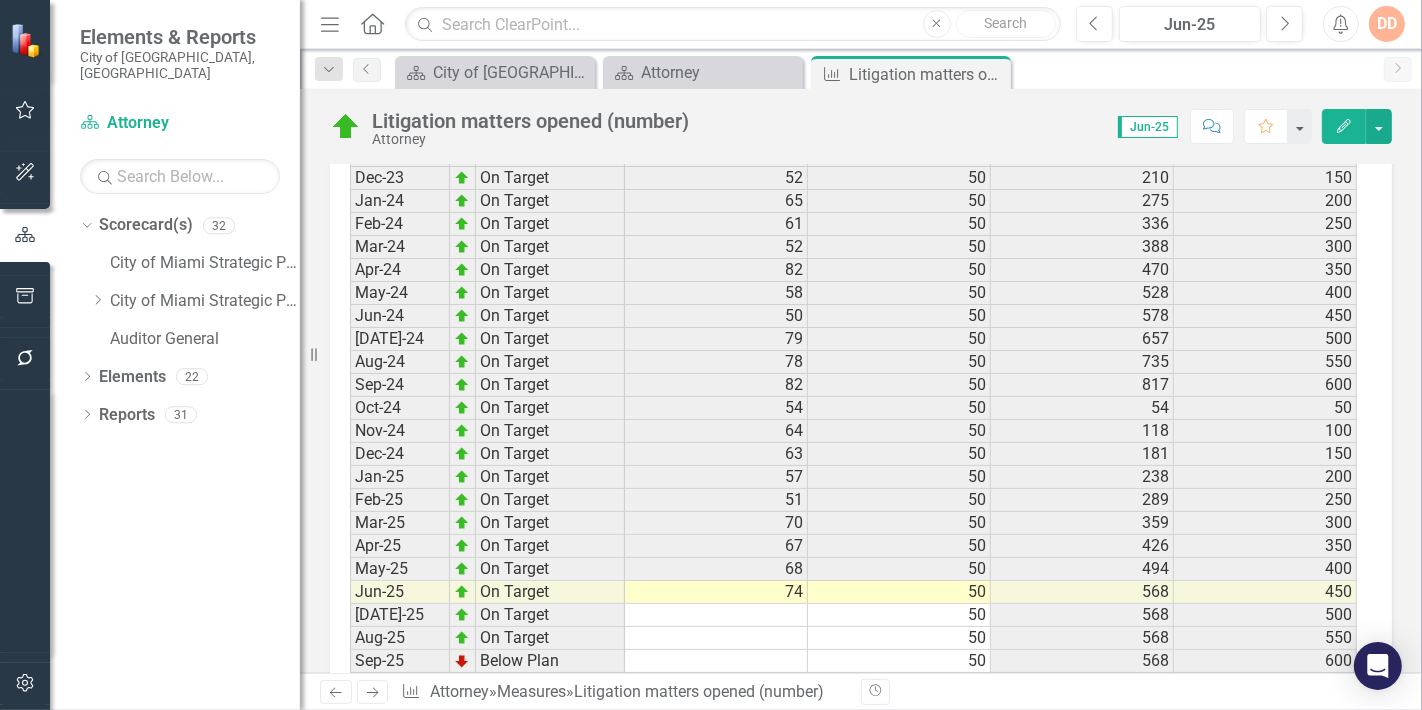 scroll, scrollTop: 3111, scrollLeft: 0, axis: vertical 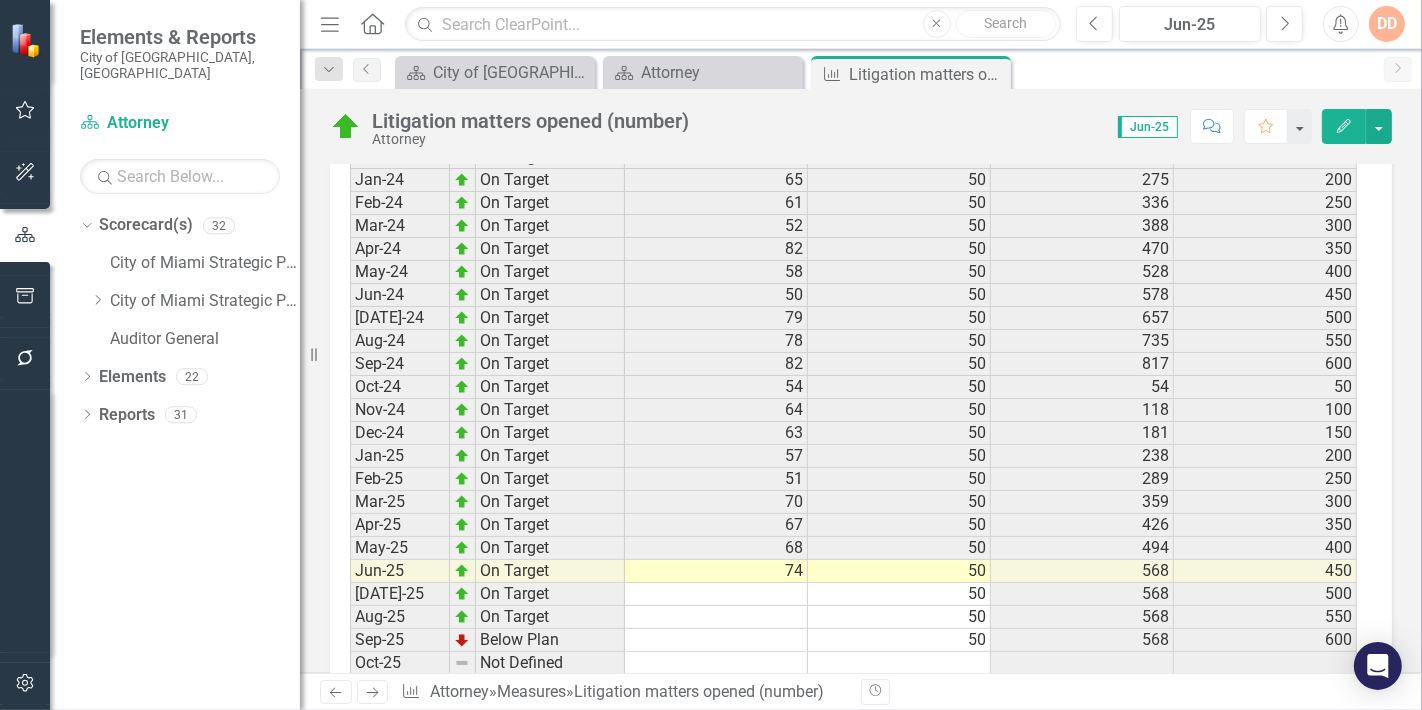 click on "Next" 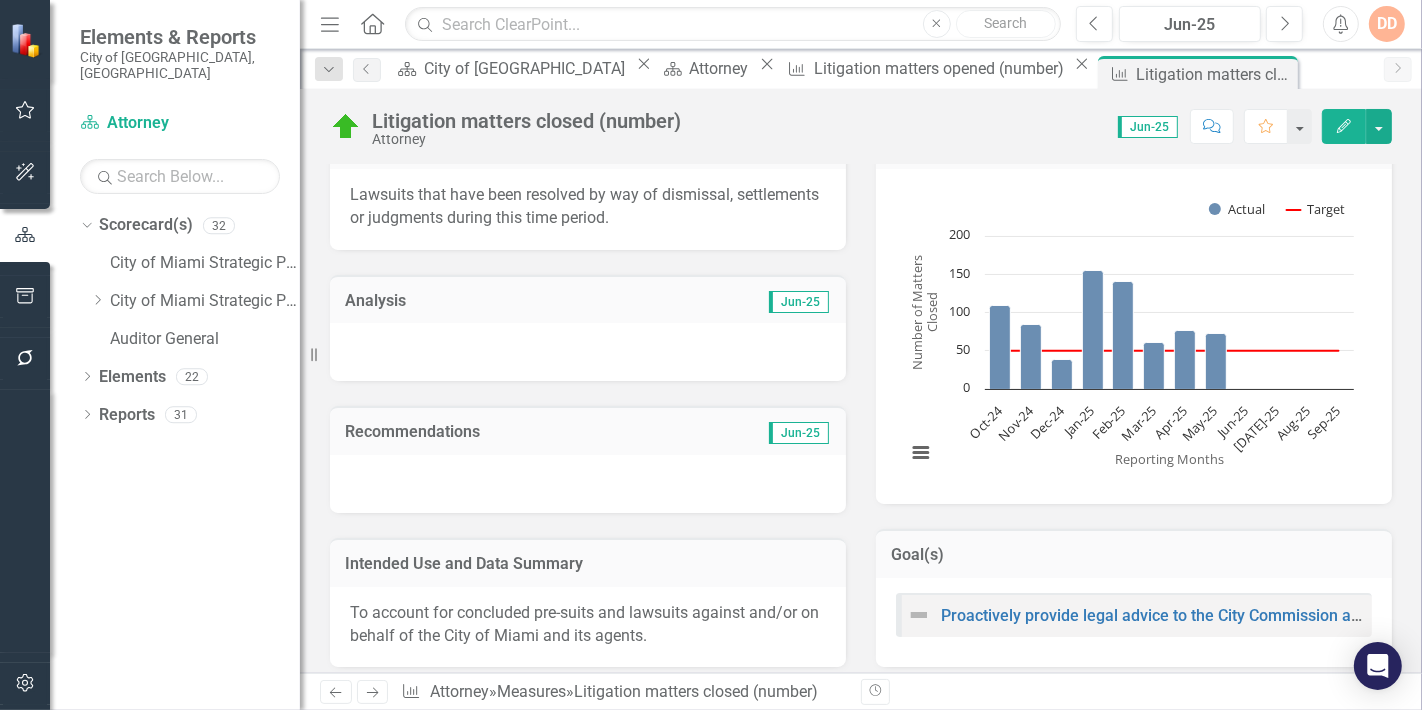 scroll, scrollTop: 444, scrollLeft: 0, axis: vertical 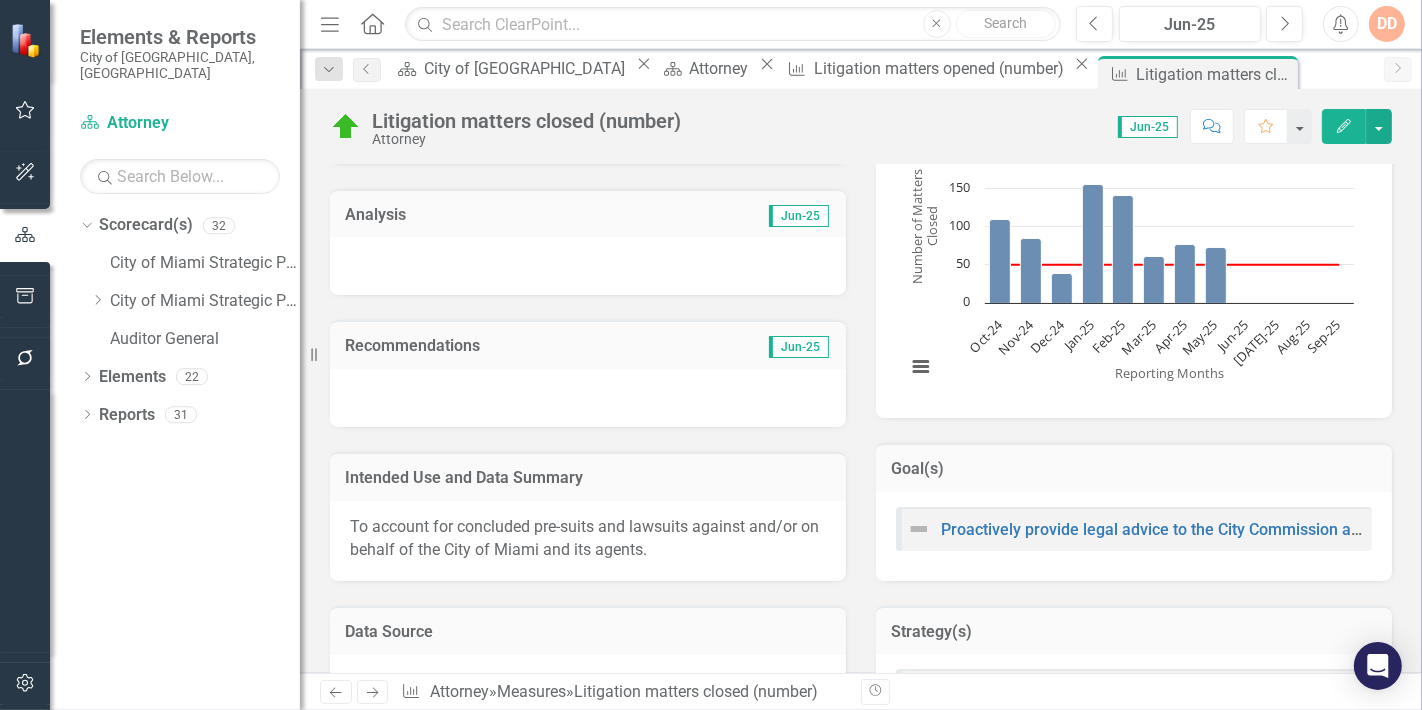 click at bounding box center (588, 266) 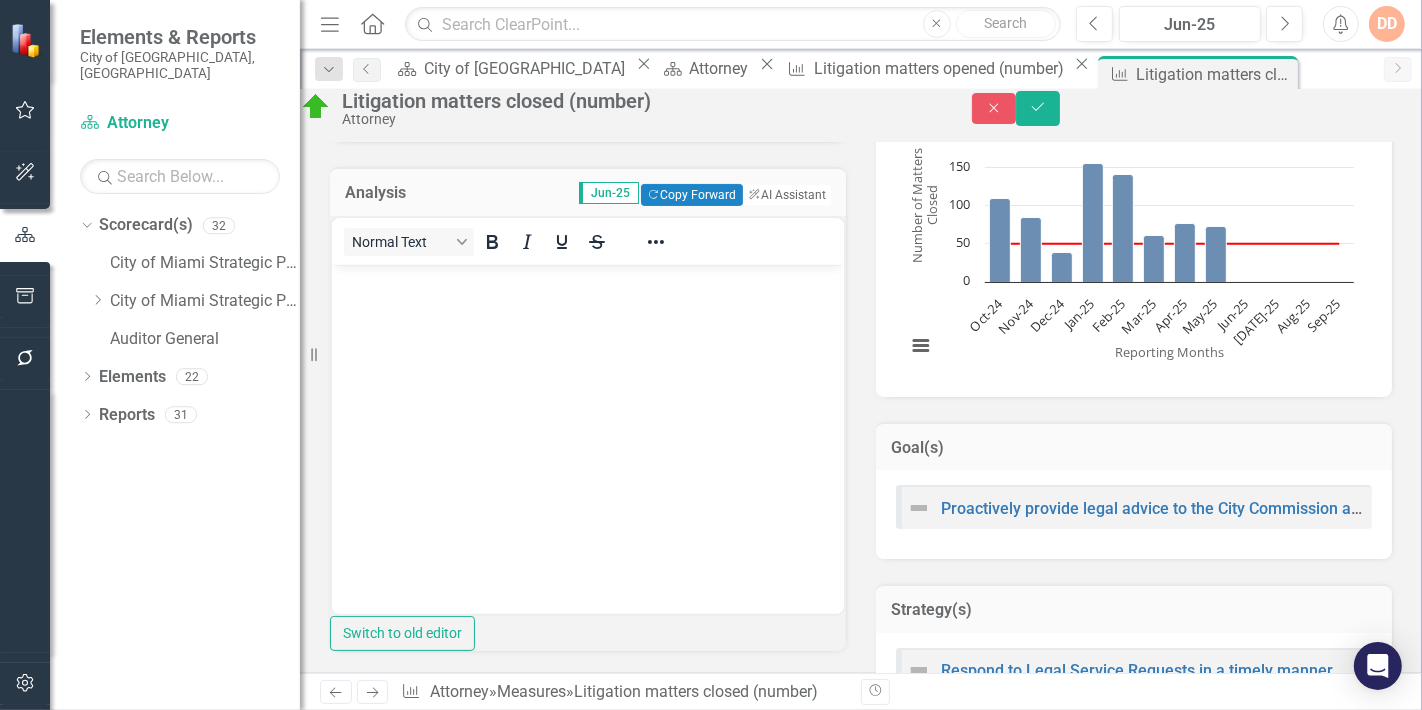 scroll, scrollTop: 0, scrollLeft: 0, axis: both 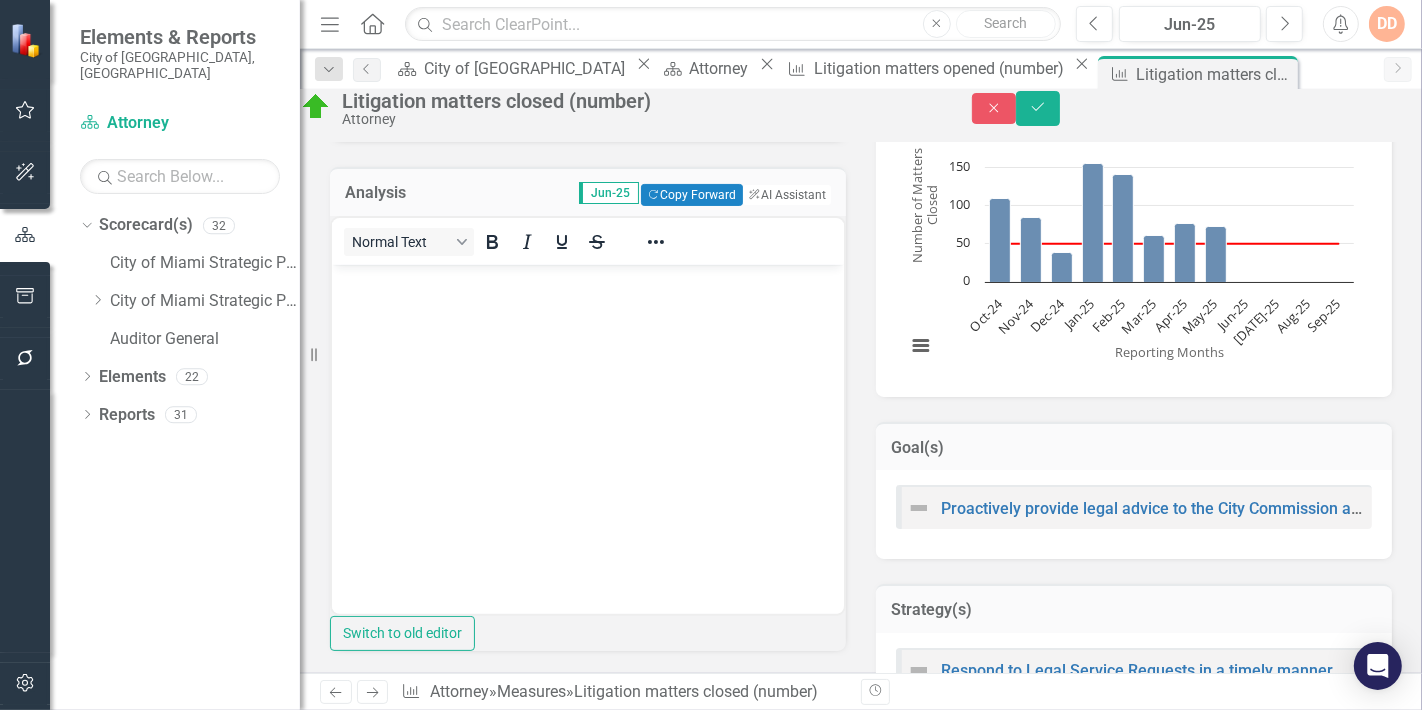click at bounding box center [587, 281] 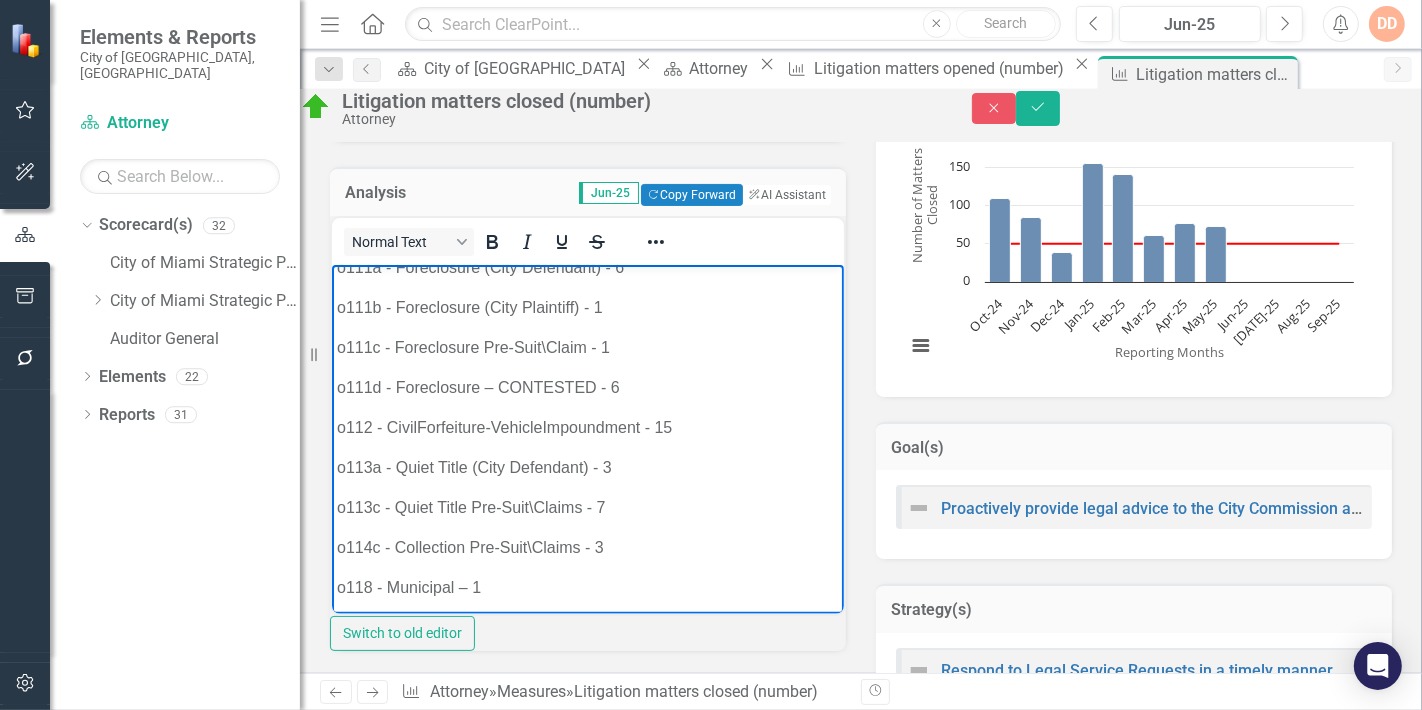 scroll, scrollTop: 379, scrollLeft: 0, axis: vertical 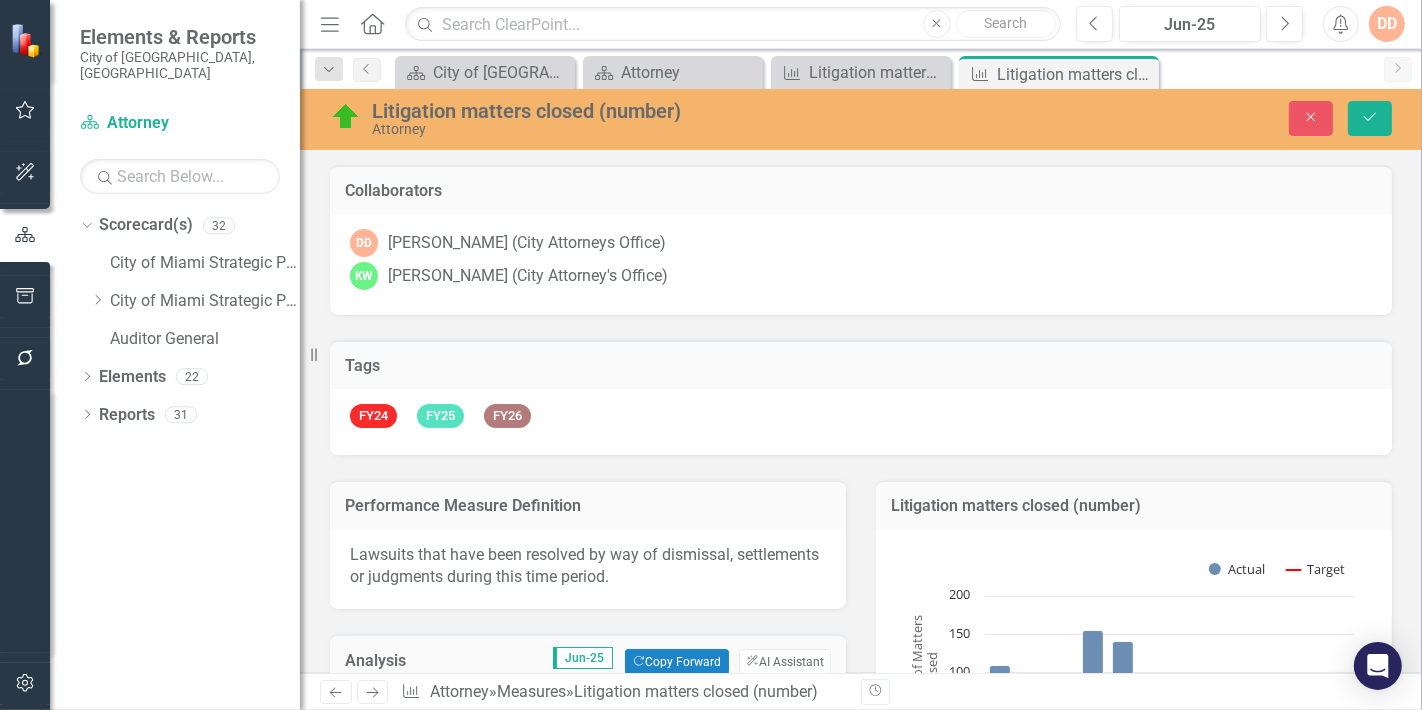 click at bounding box center [716, 3720] 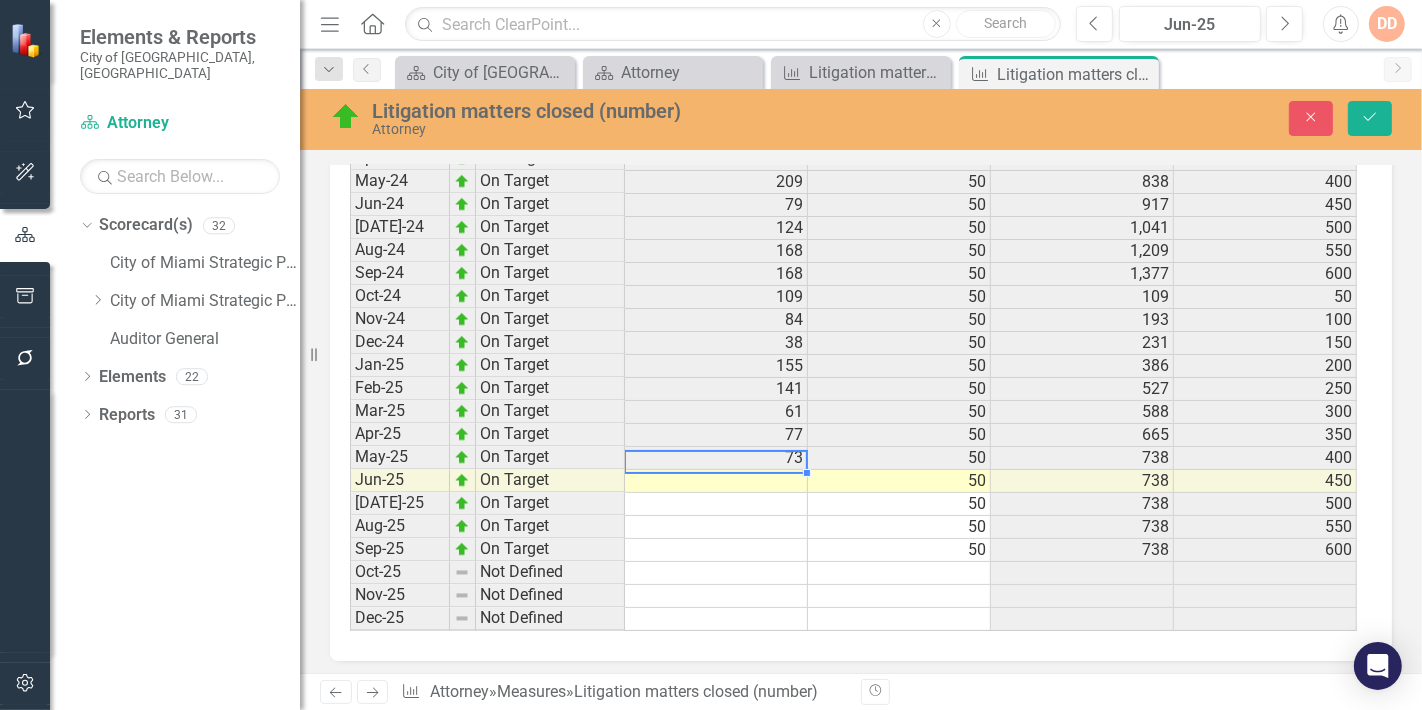 scroll, scrollTop: 379, scrollLeft: 0, axis: vertical 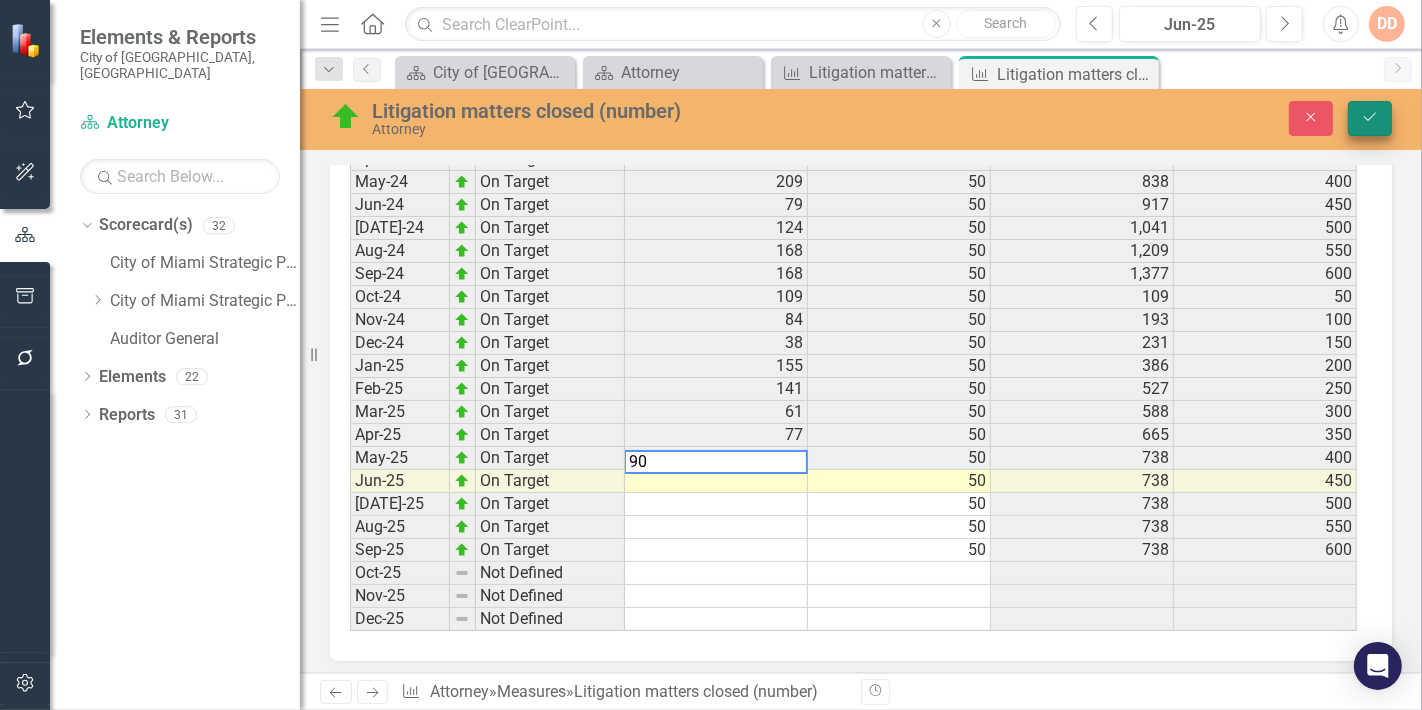 type on "90" 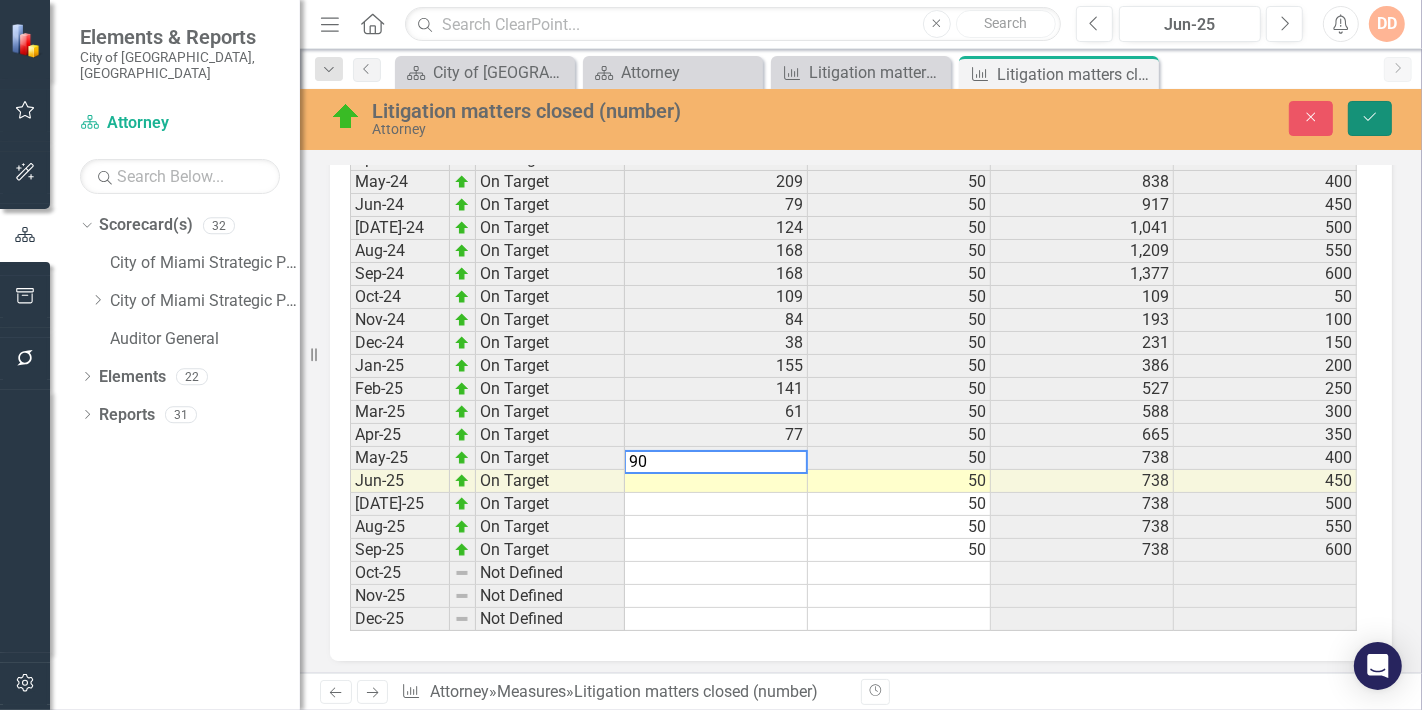 click on "Save" at bounding box center [1370, 118] 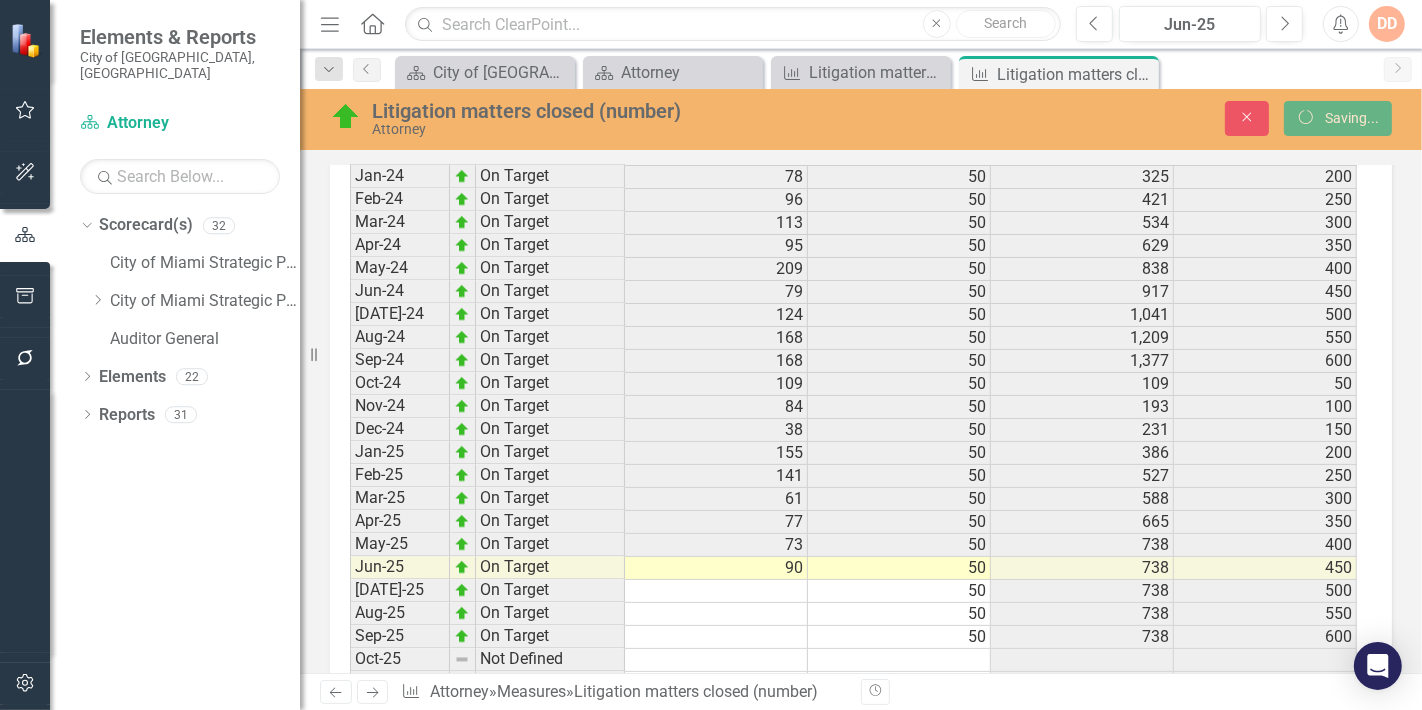 scroll, scrollTop: 3326, scrollLeft: 0, axis: vertical 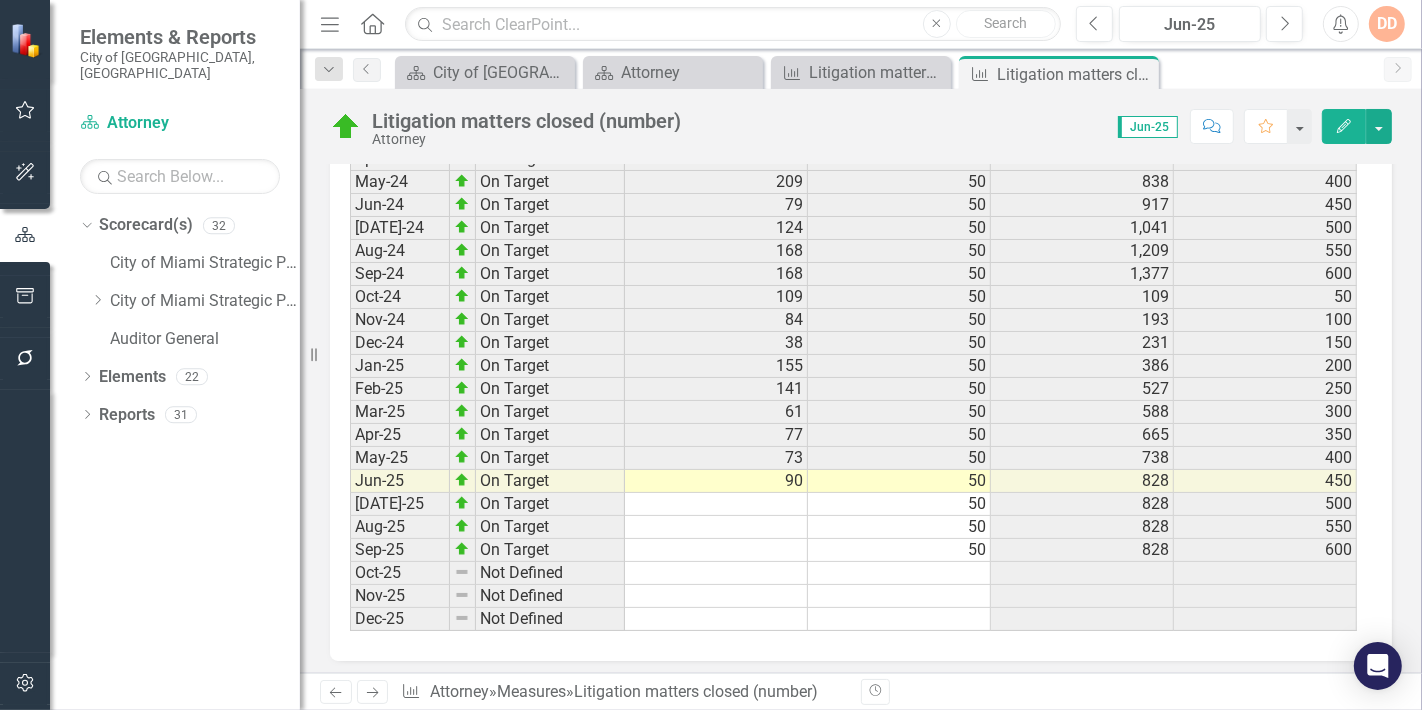 click on "Next" 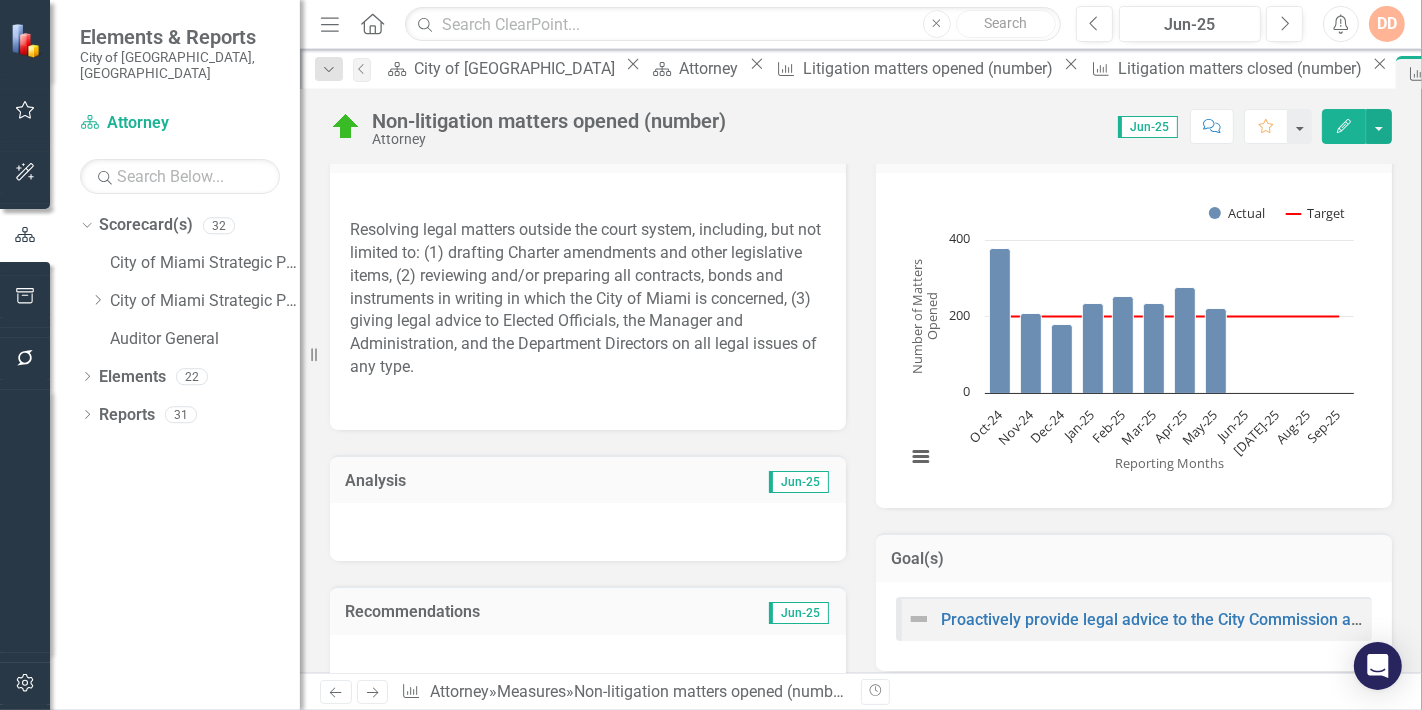 scroll, scrollTop: 444, scrollLeft: 0, axis: vertical 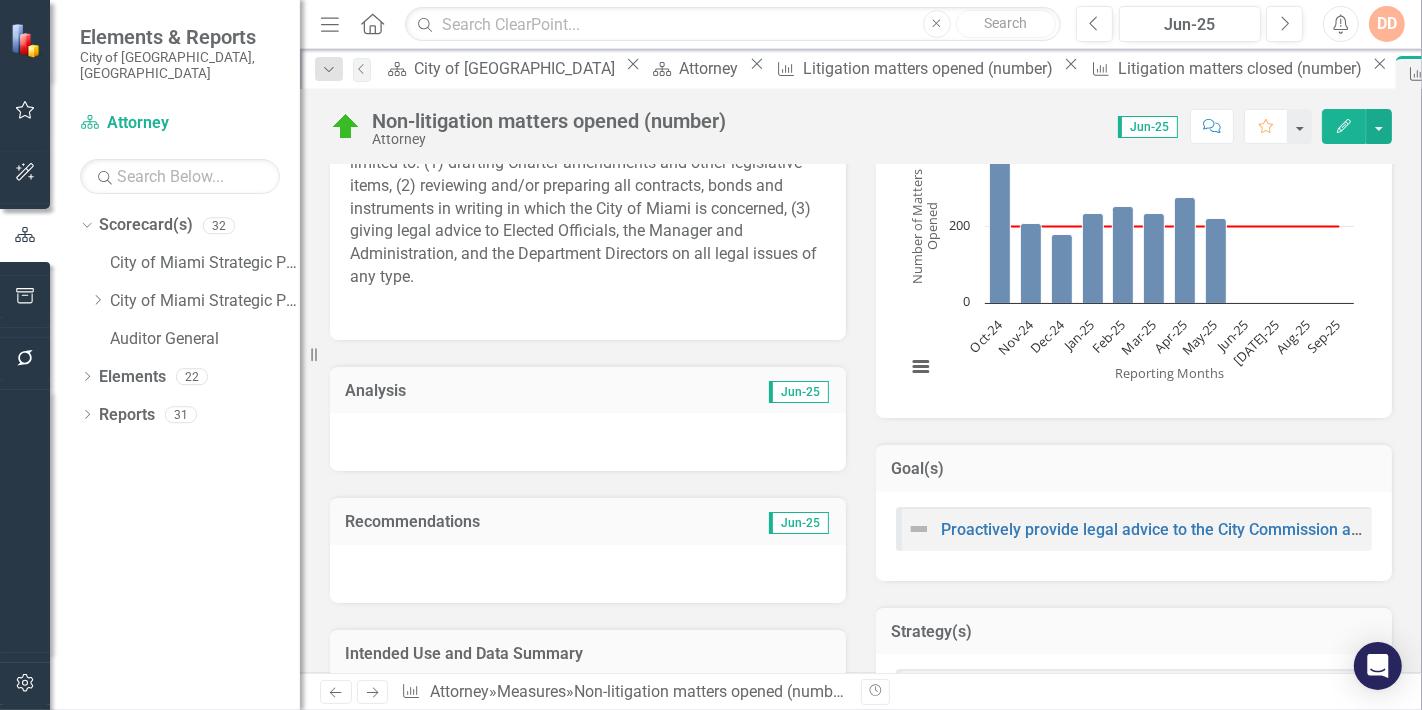 click at bounding box center (588, 442) 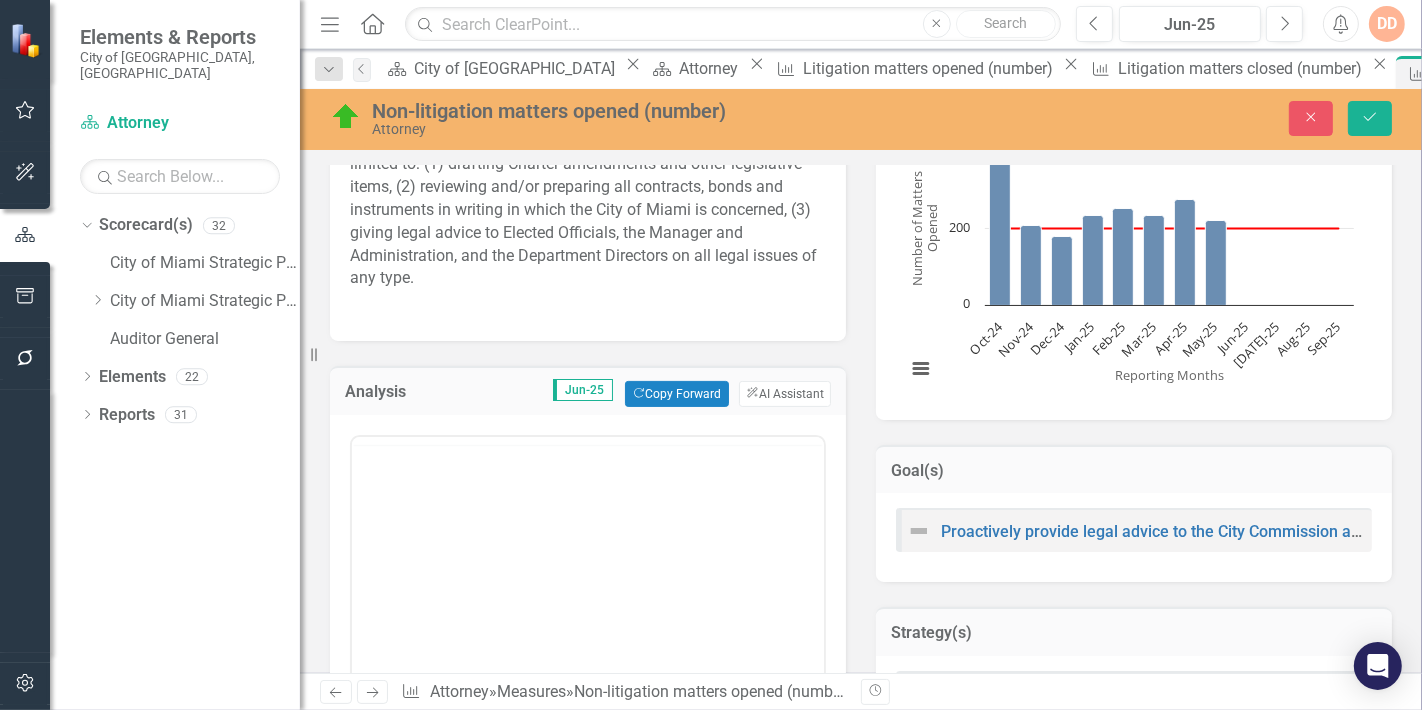 scroll, scrollTop: 0, scrollLeft: 0, axis: both 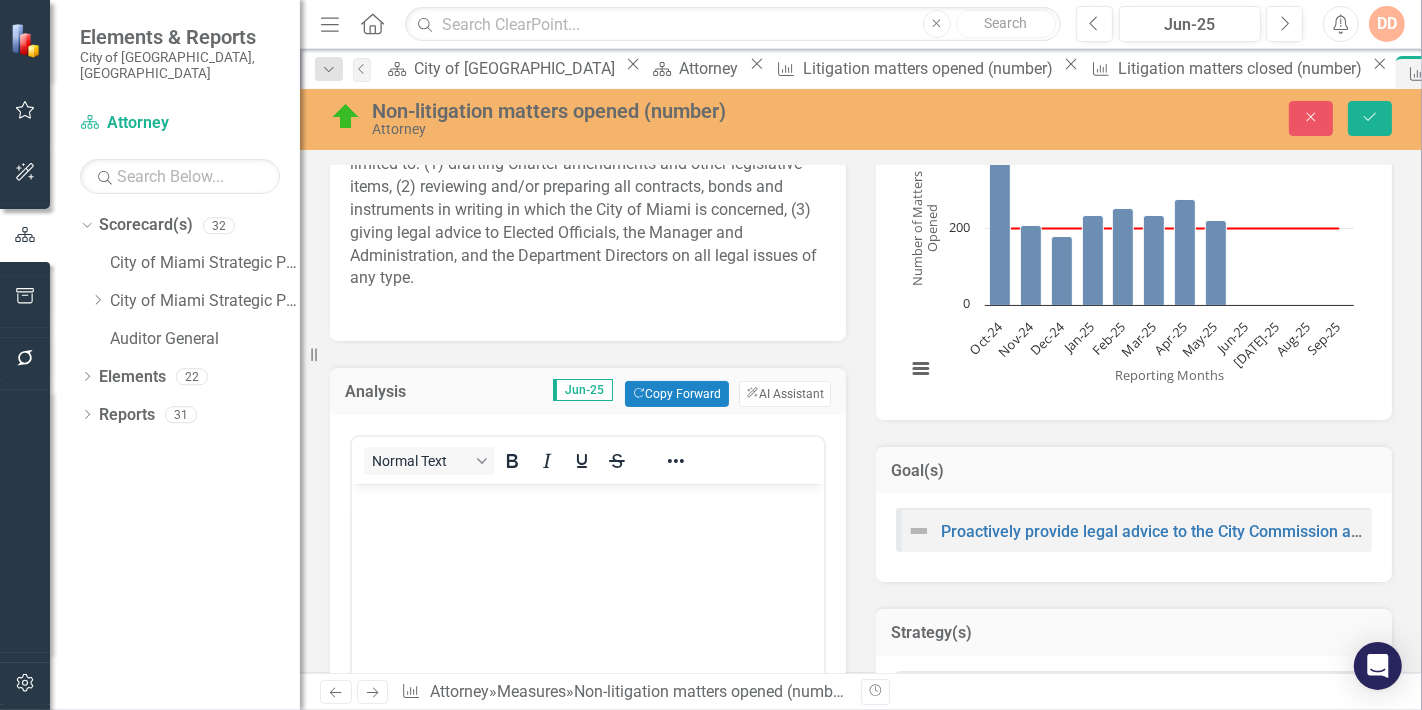 click at bounding box center [587, 501] 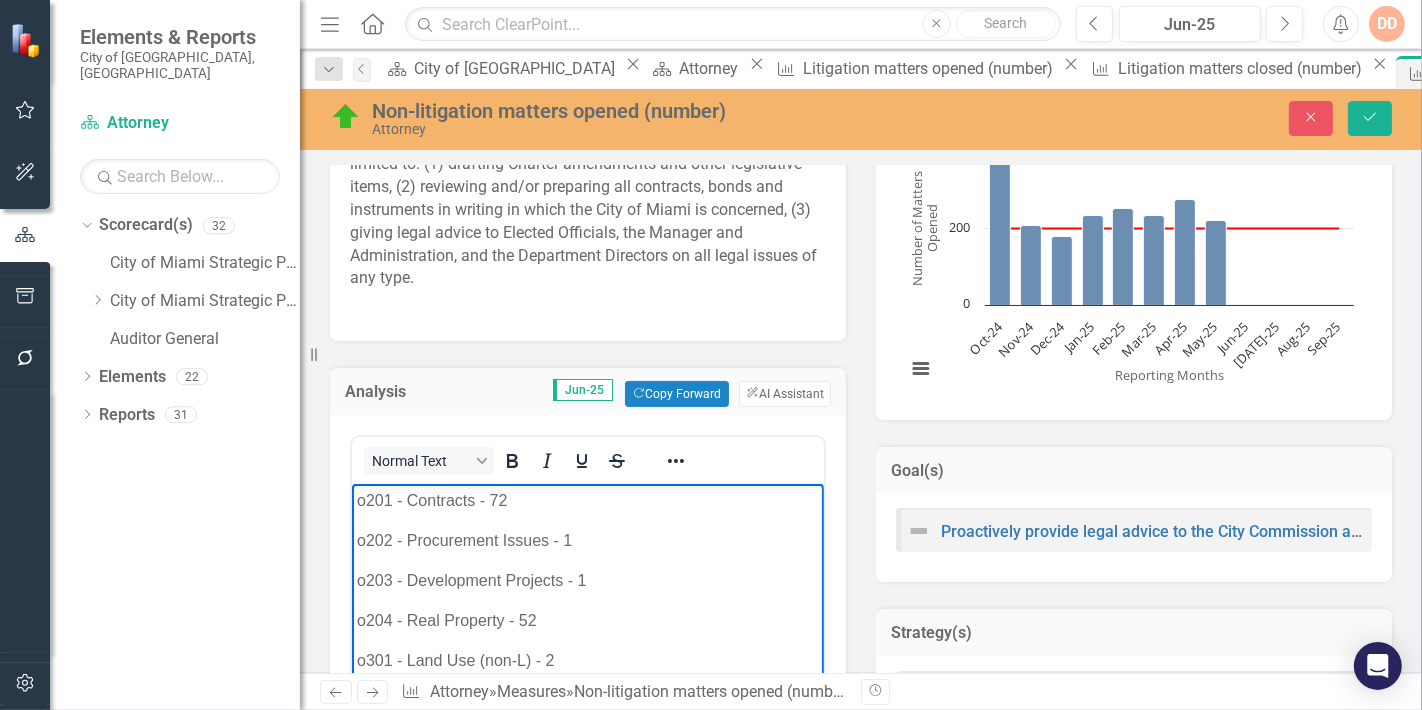 scroll, scrollTop: 17, scrollLeft: 0, axis: vertical 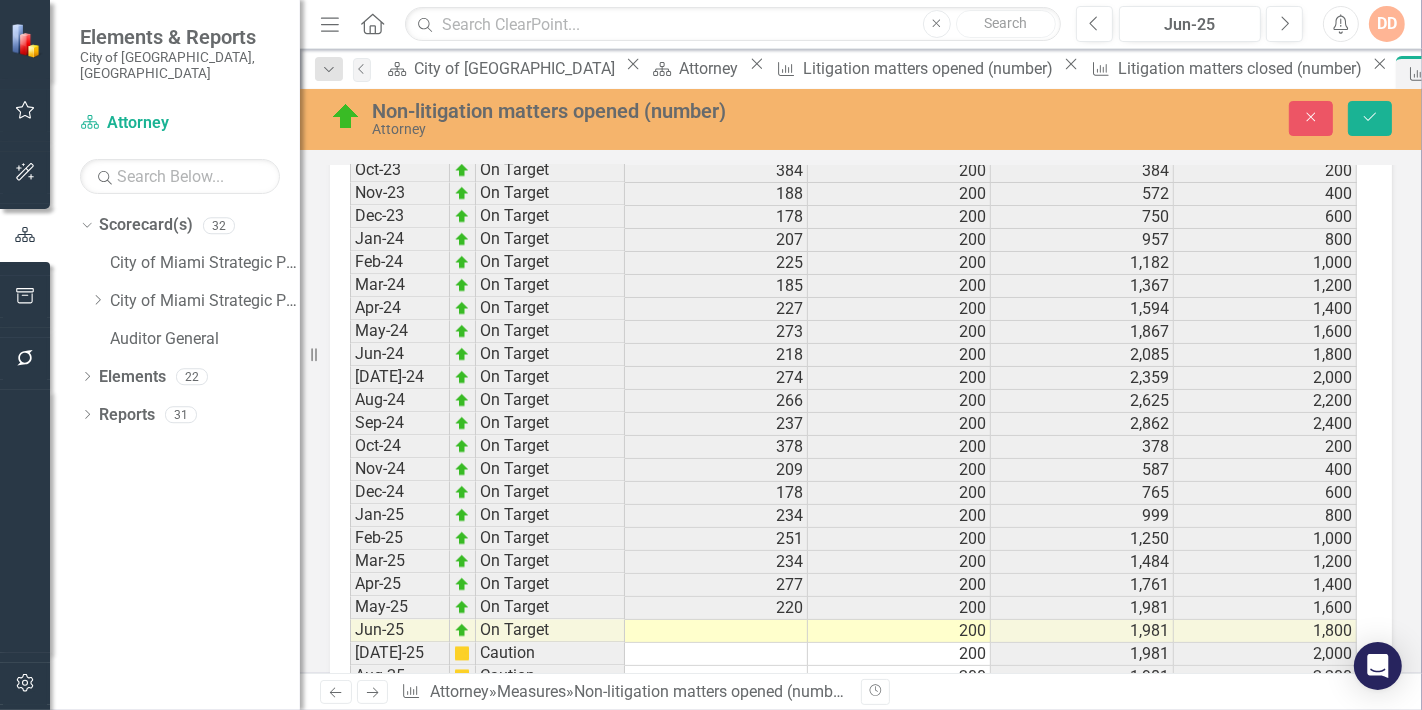 click at bounding box center [716, 631] 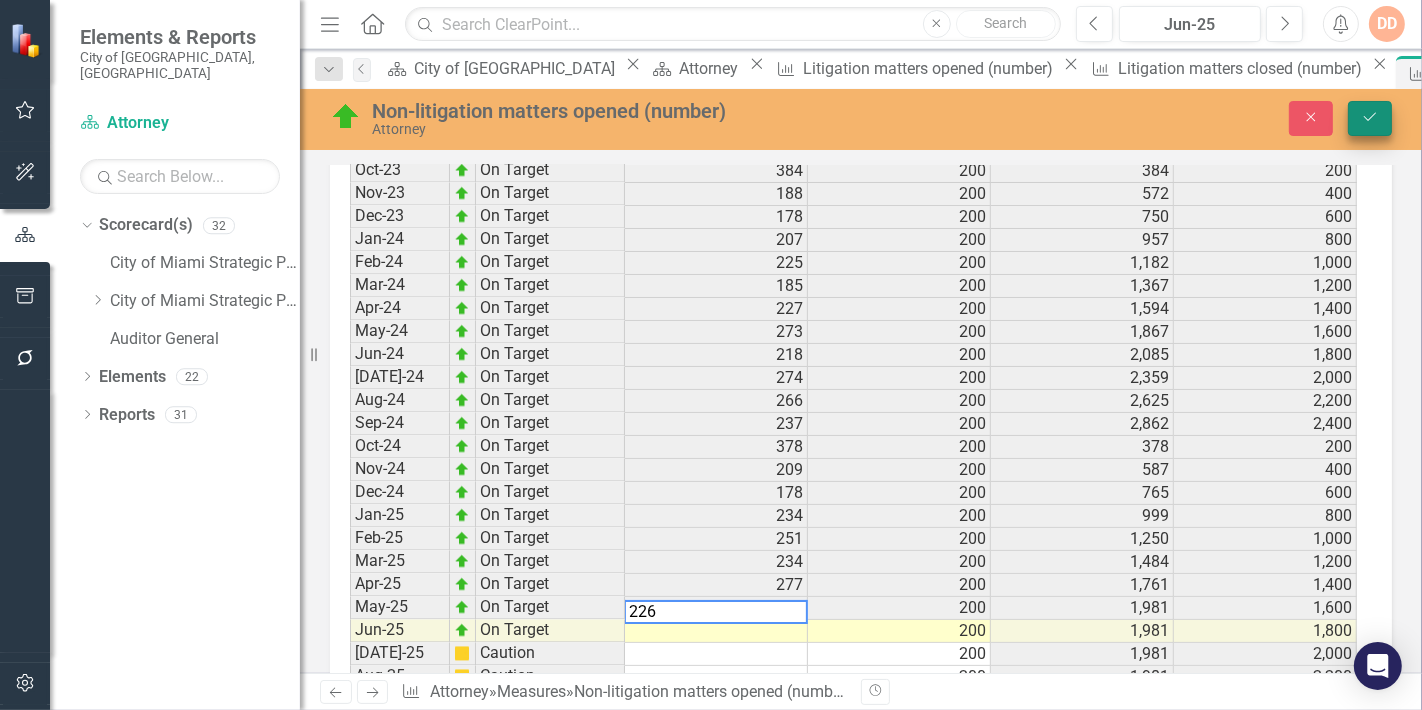 type on "226" 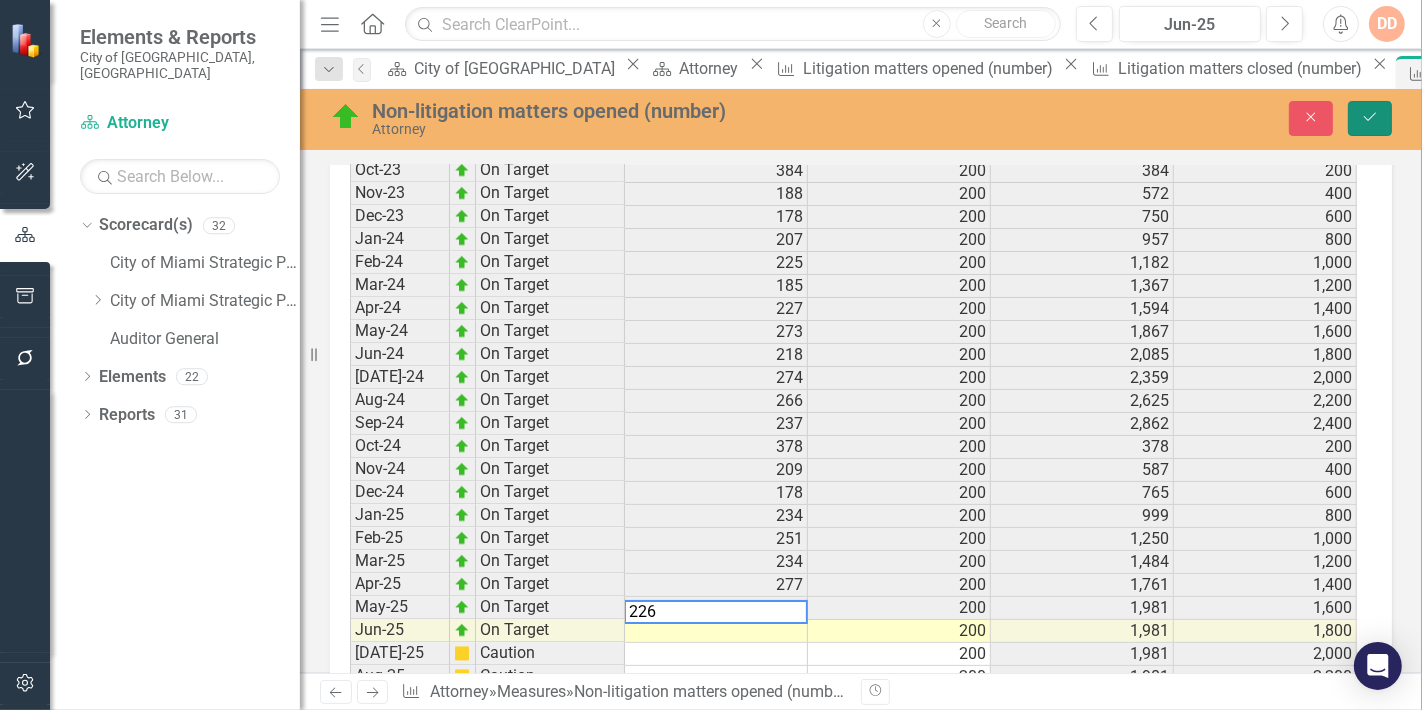 click on "Save" 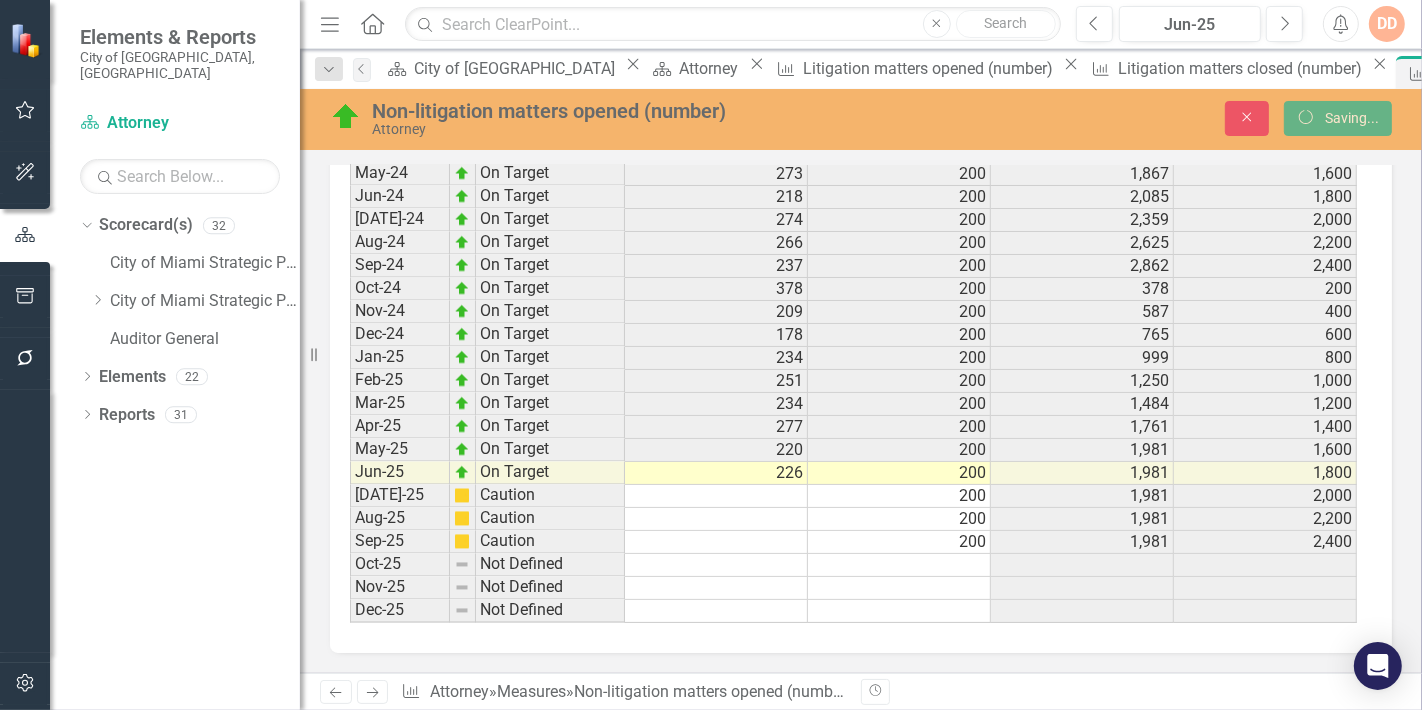 scroll, scrollTop: 3106, scrollLeft: 0, axis: vertical 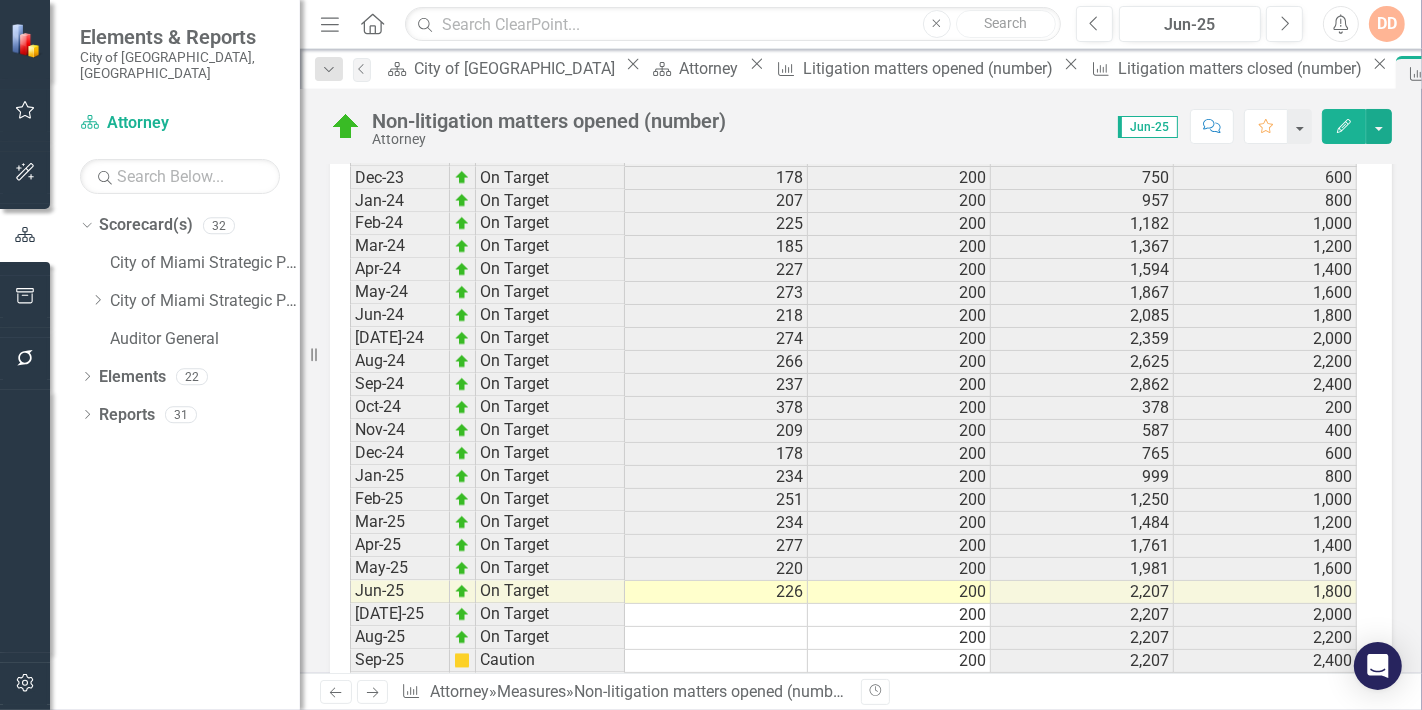 click on "Next" 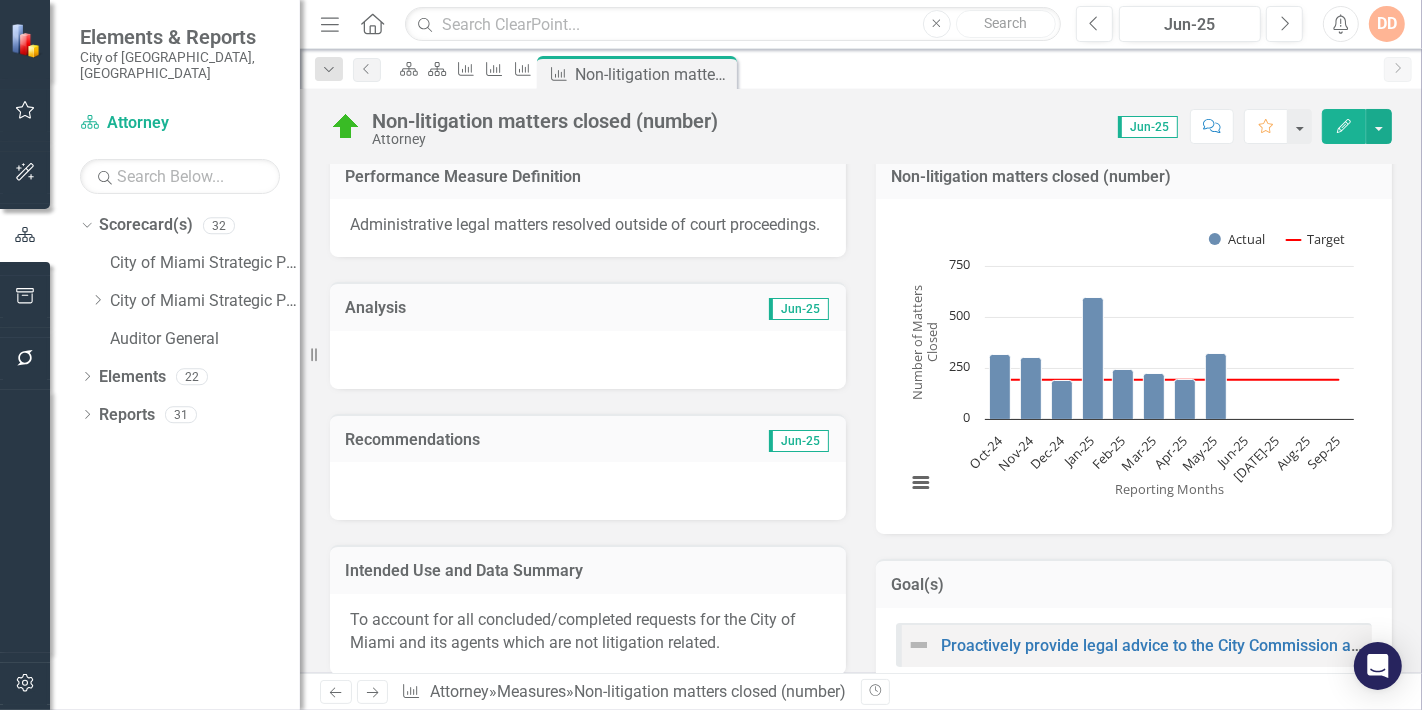 scroll, scrollTop: 333, scrollLeft: 0, axis: vertical 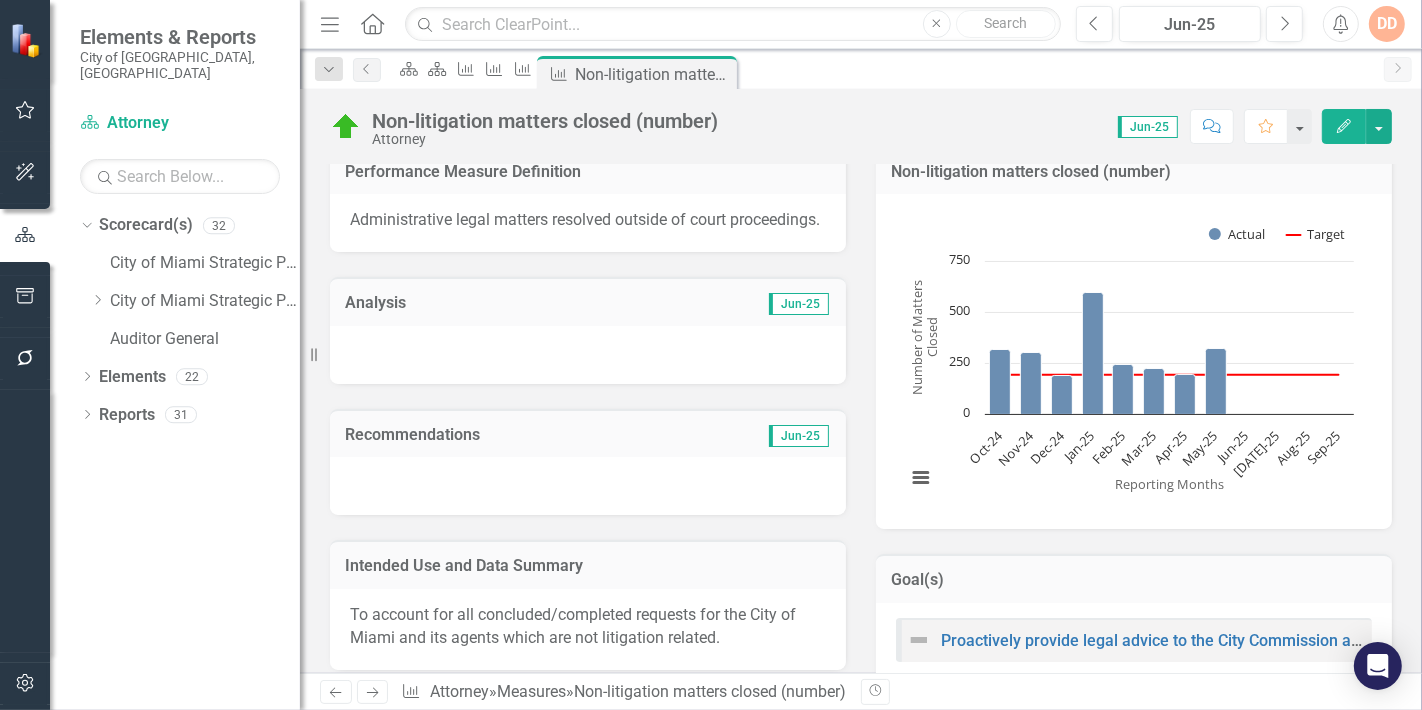 click at bounding box center [588, 355] 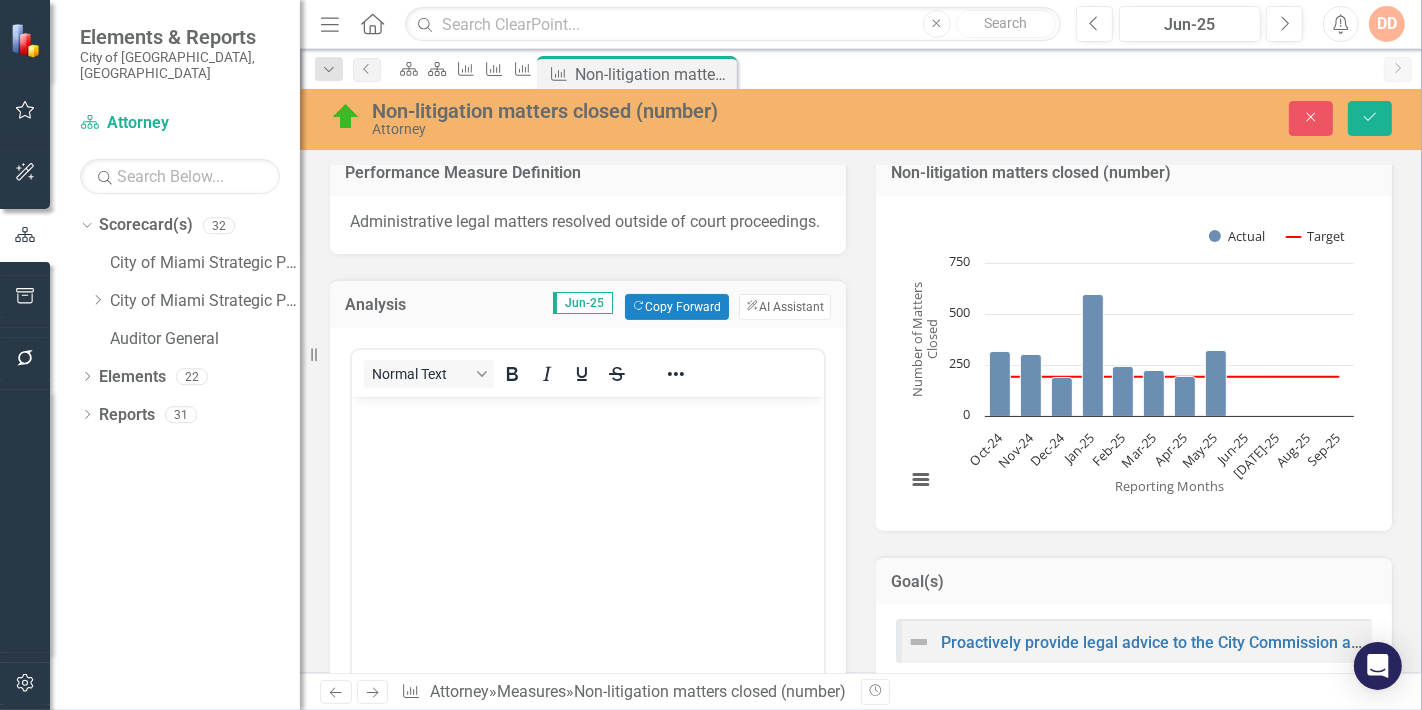 scroll, scrollTop: 0, scrollLeft: 0, axis: both 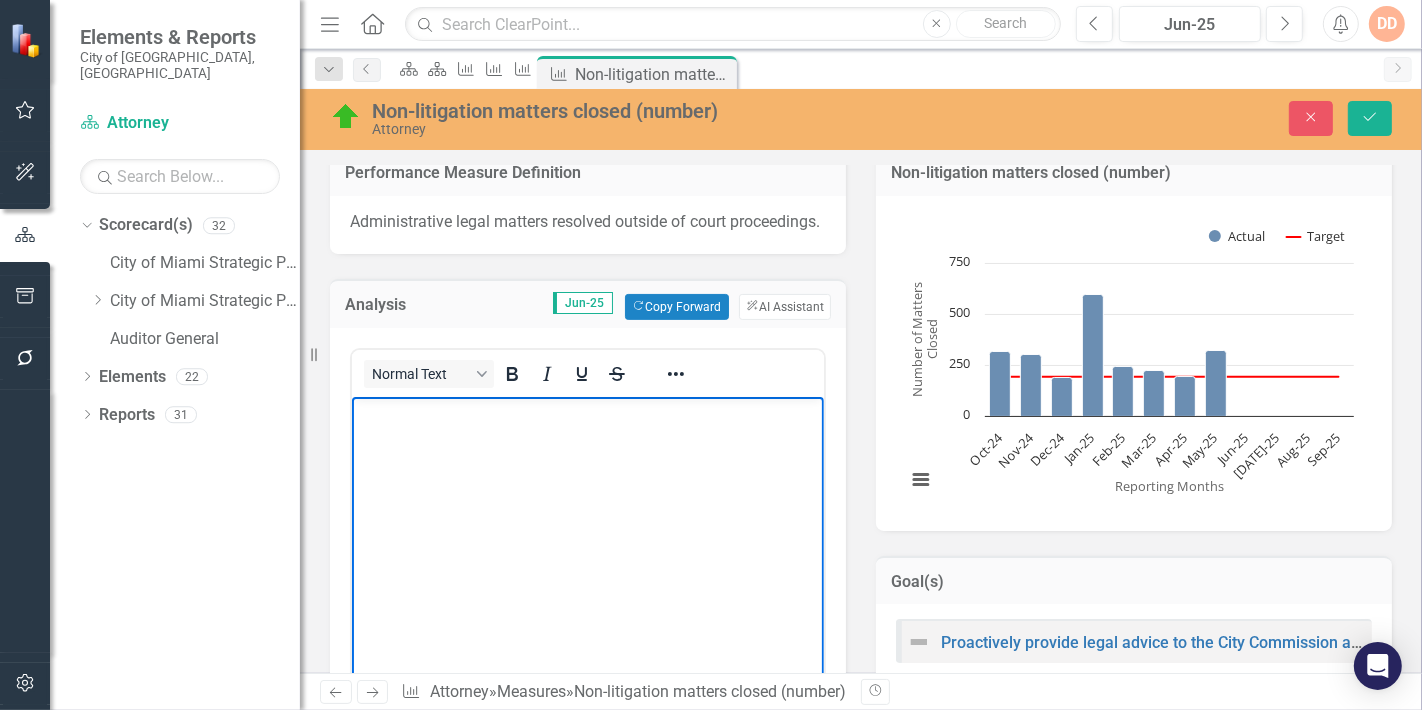 click at bounding box center [587, 413] 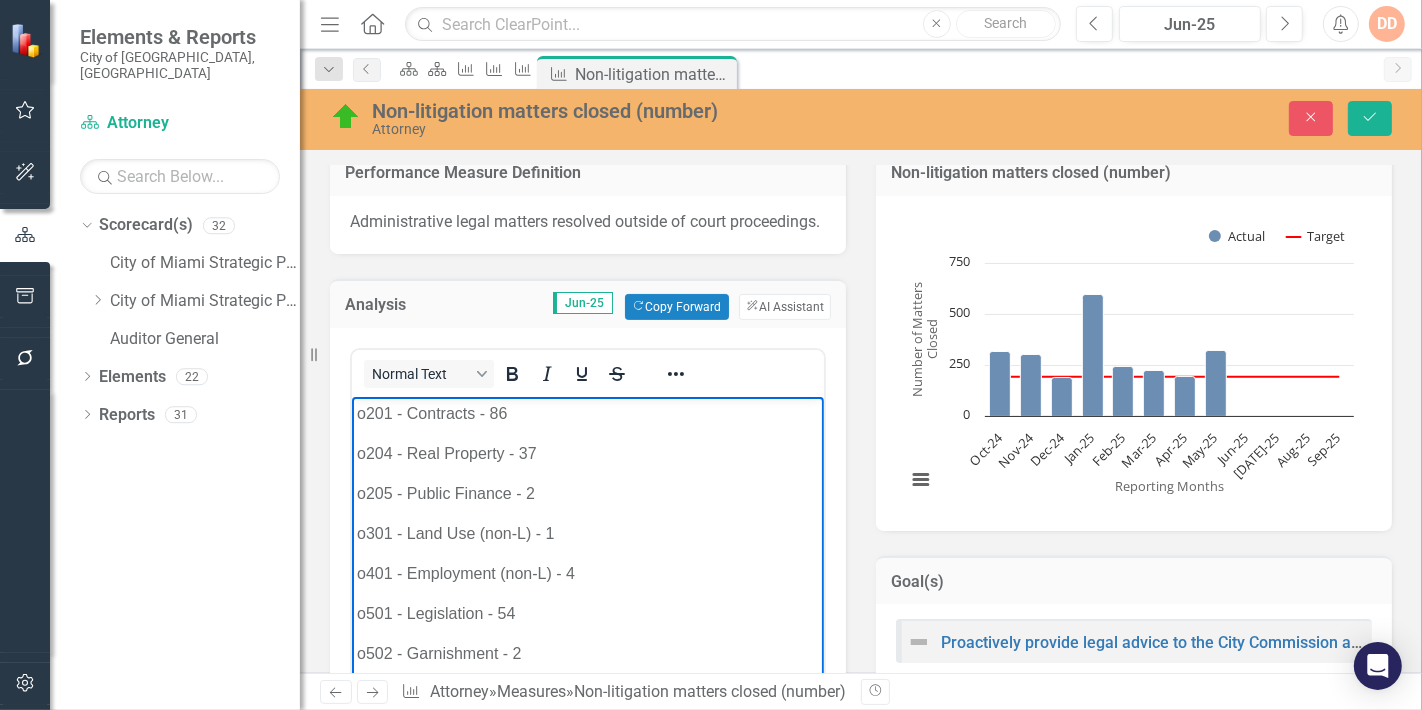 scroll, scrollTop: 401, scrollLeft: 0, axis: vertical 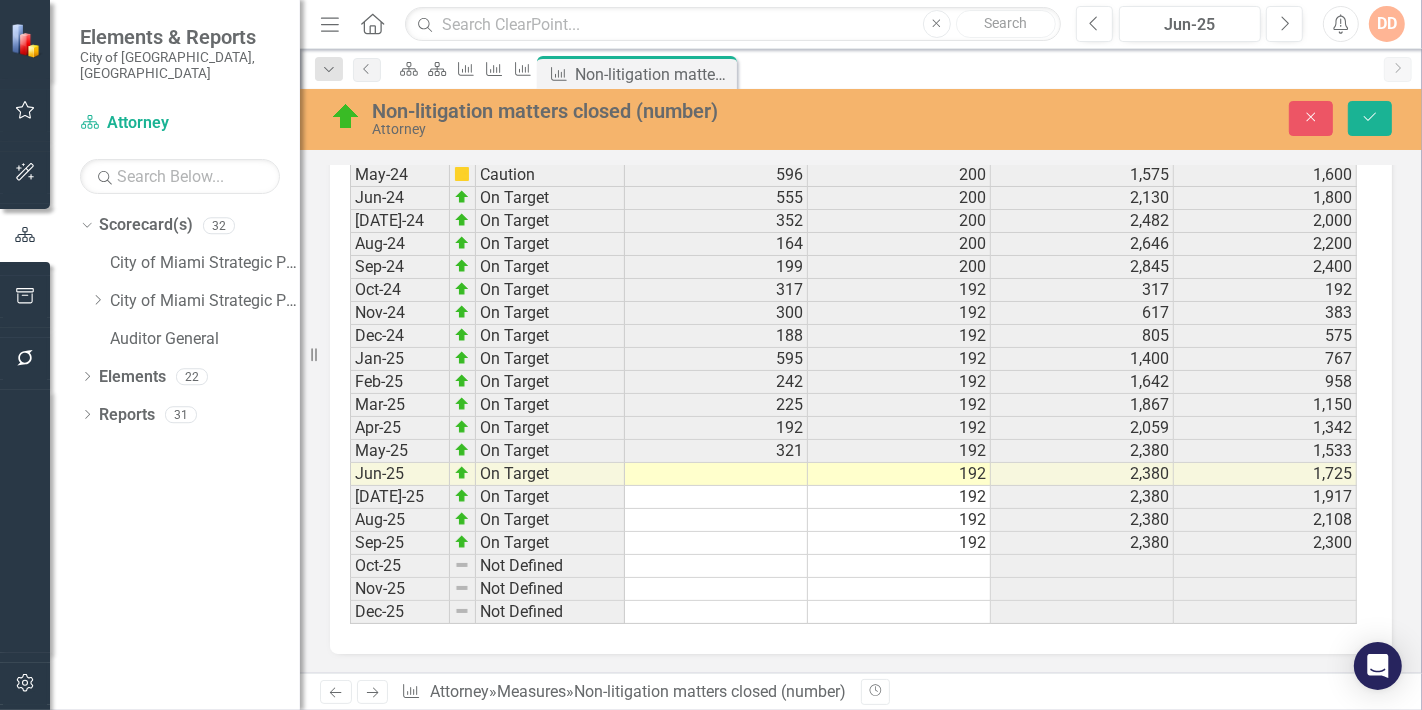 click at bounding box center [716, 474] 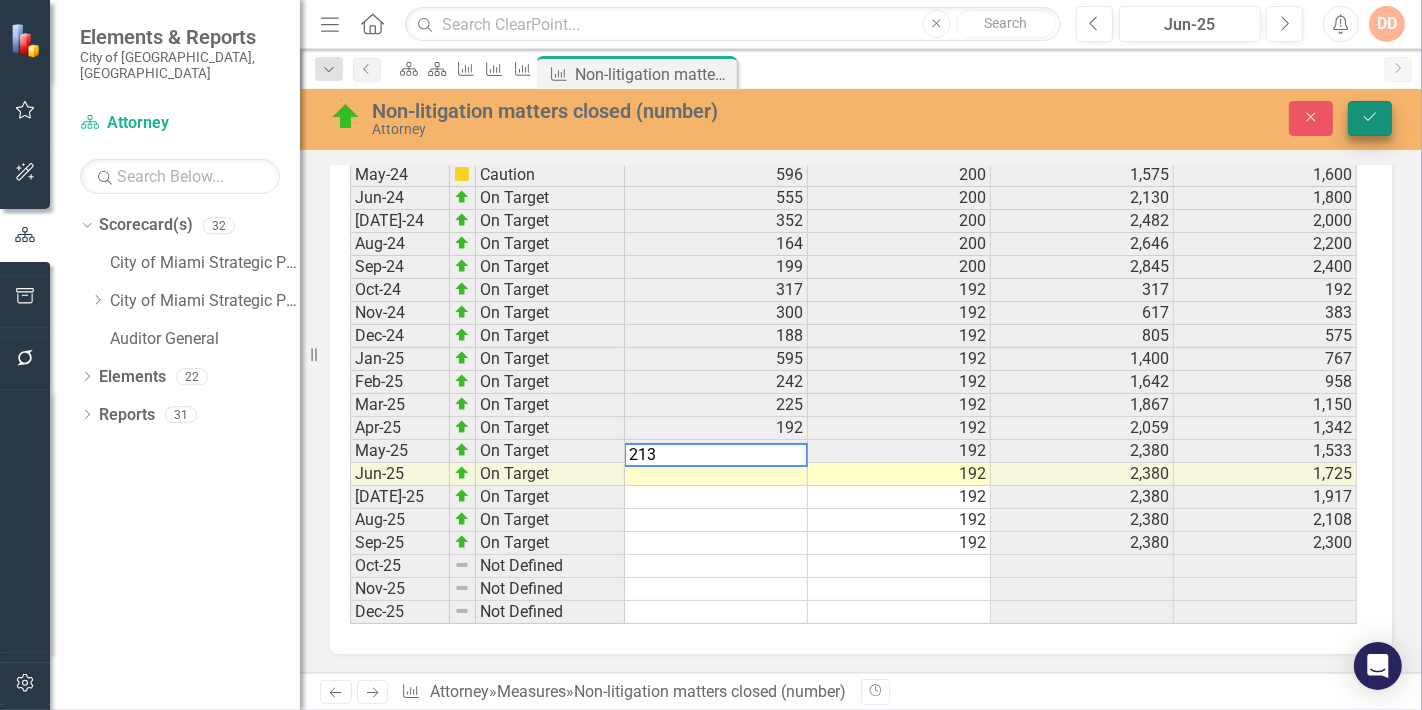 type on "213" 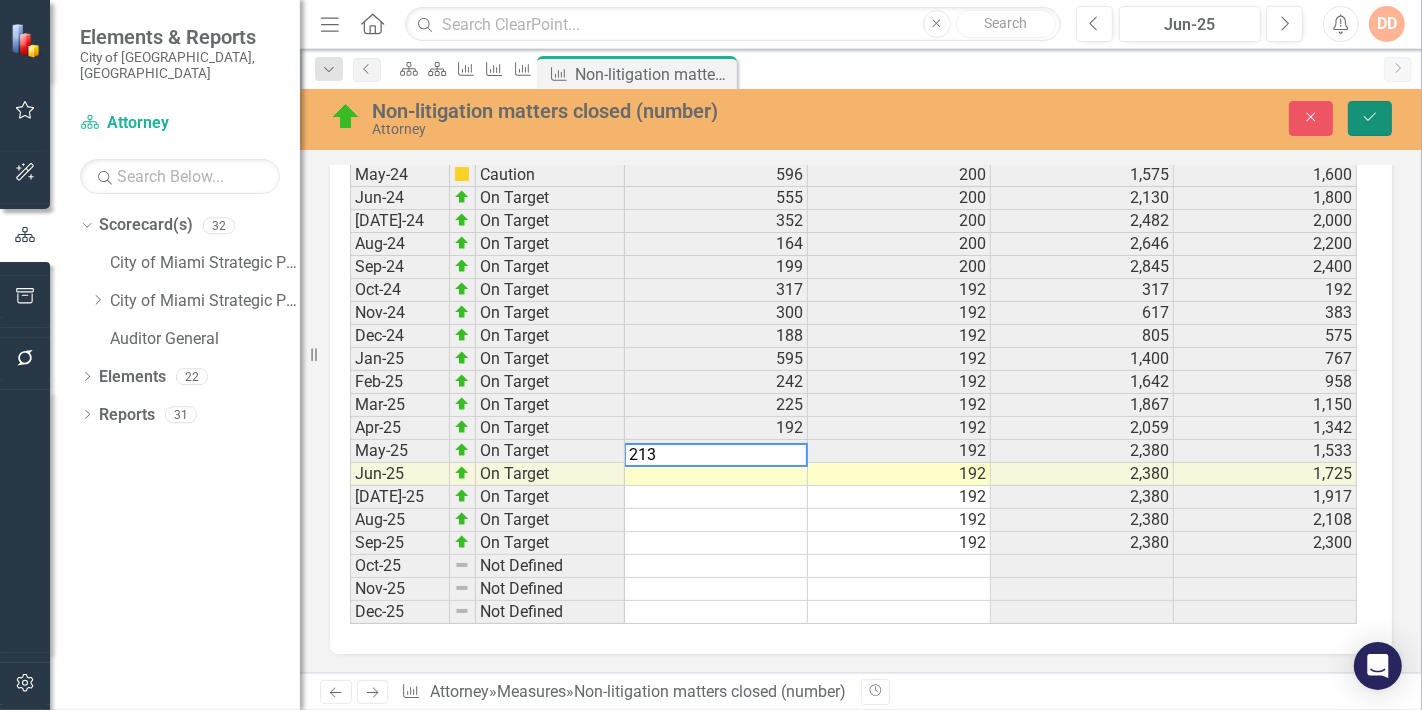 click on "Save" 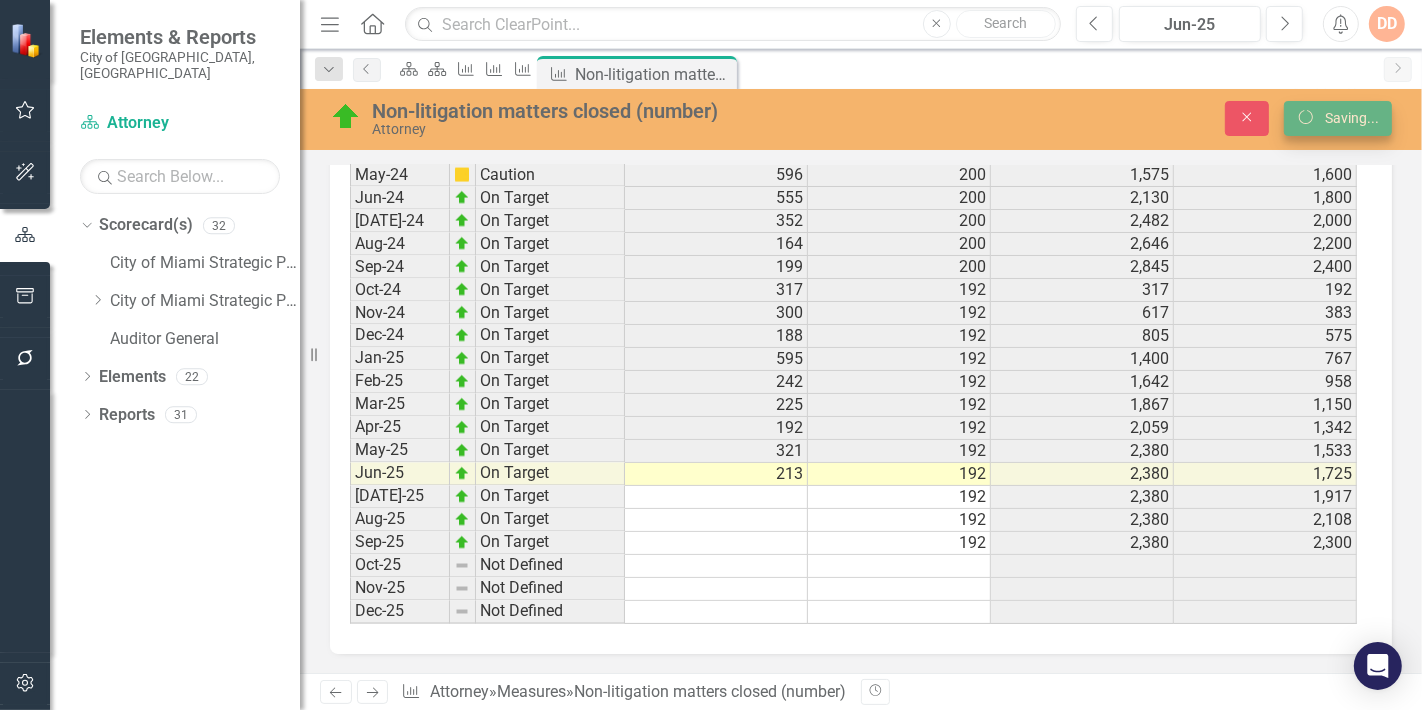 scroll, scrollTop: 3048, scrollLeft: 0, axis: vertical 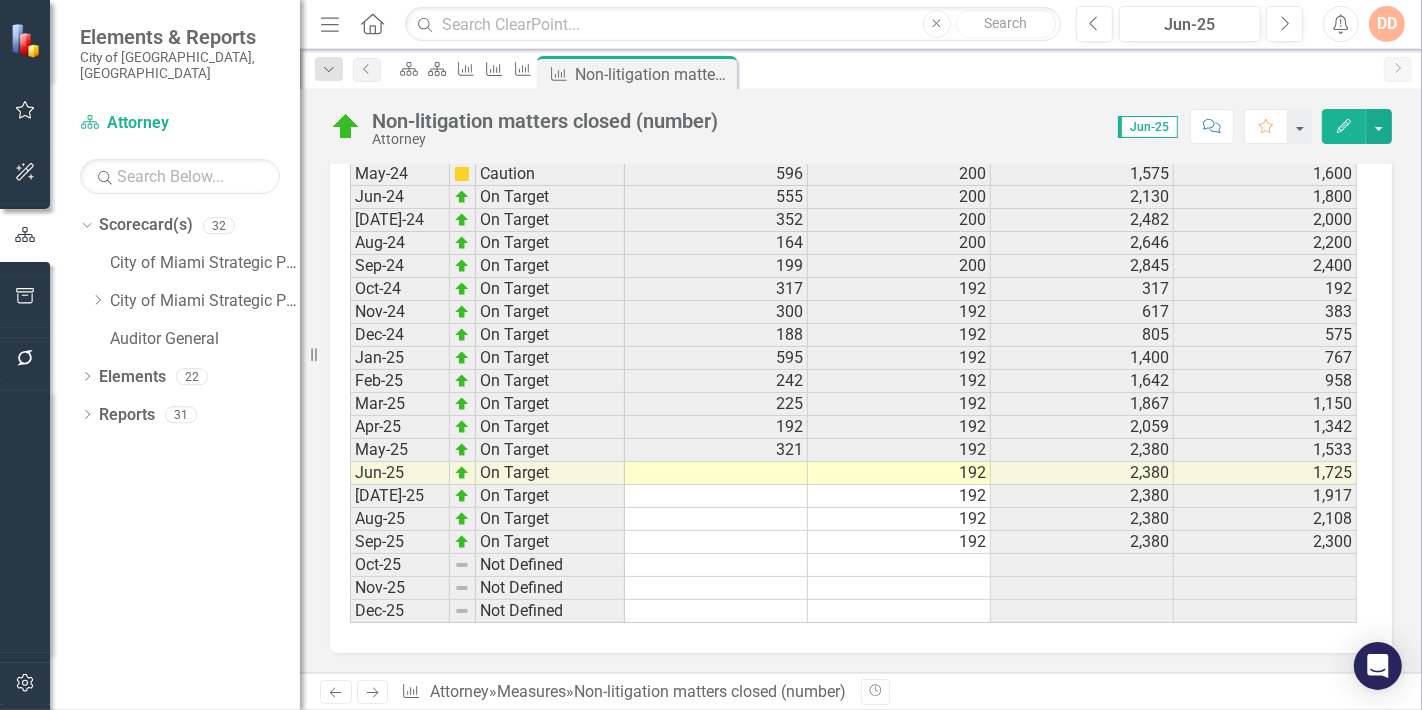 click at bounding box center (716, 473) 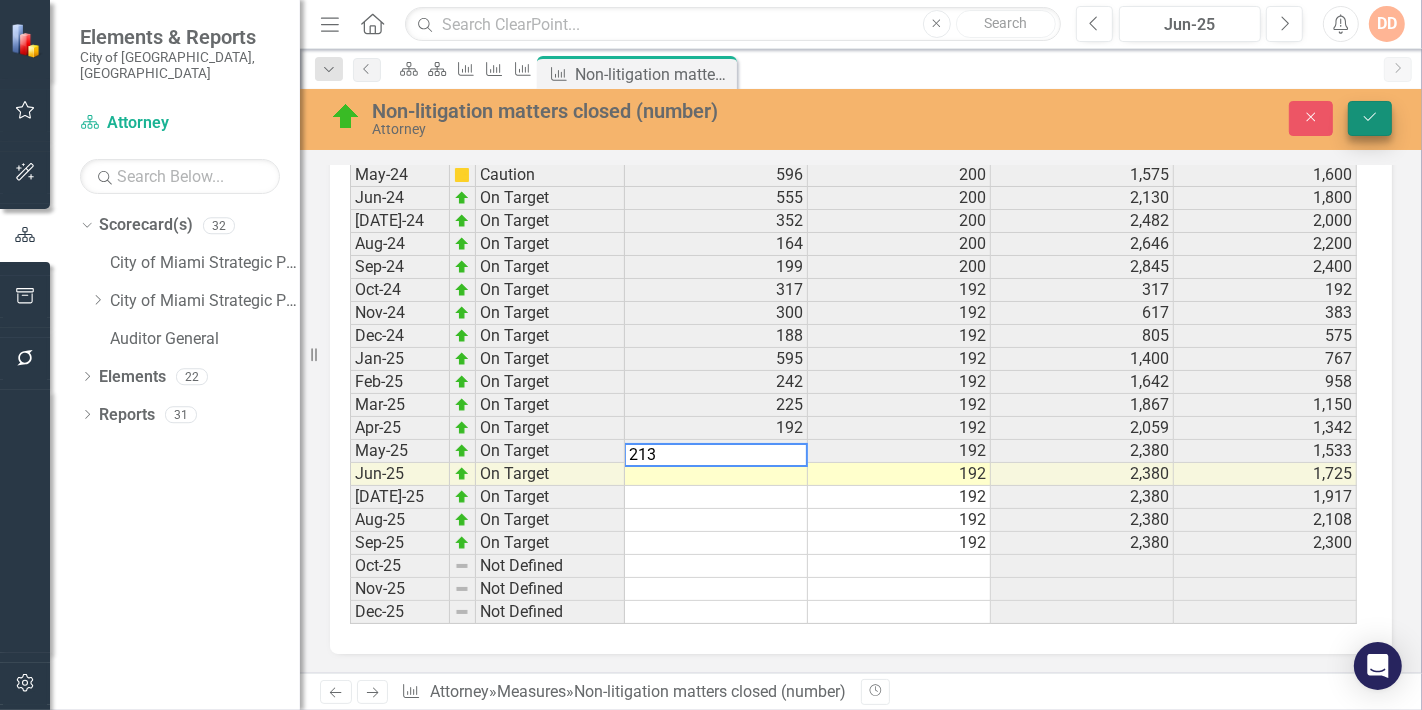 type on "213" 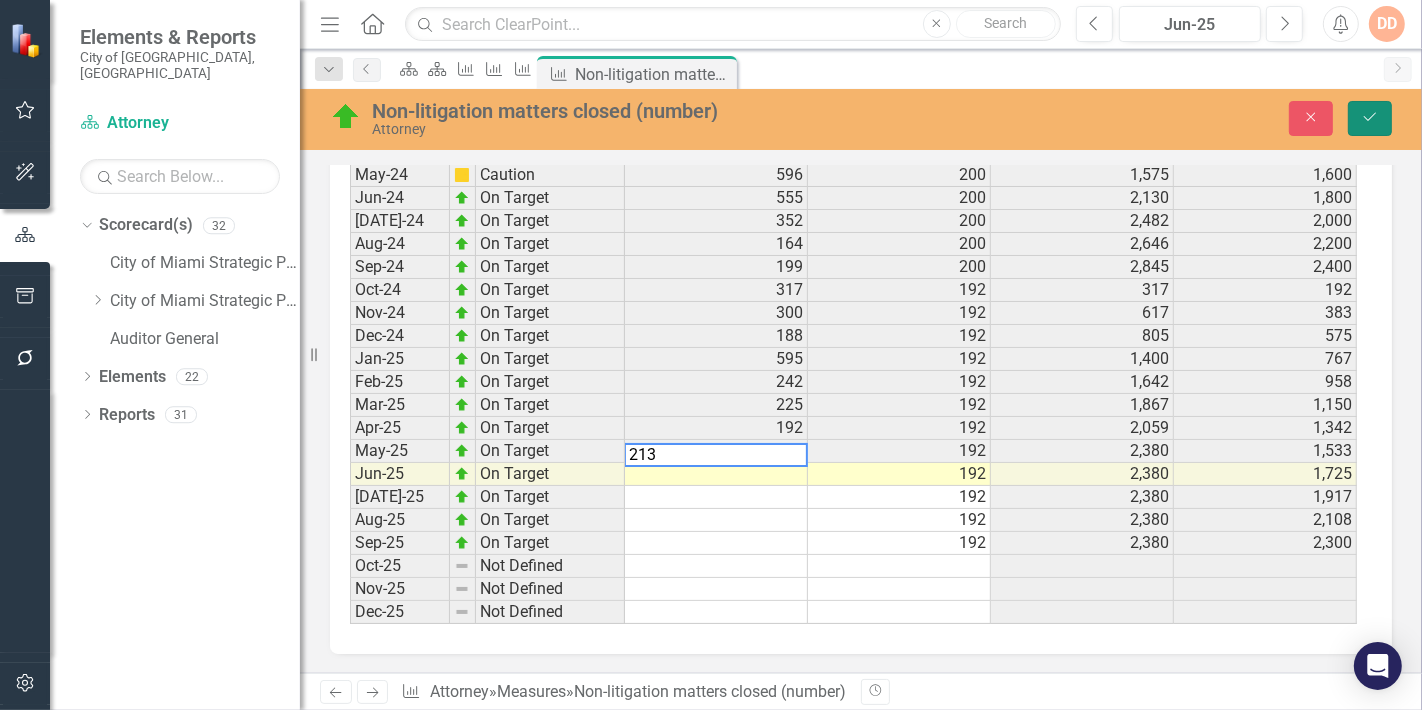 click on "Save" 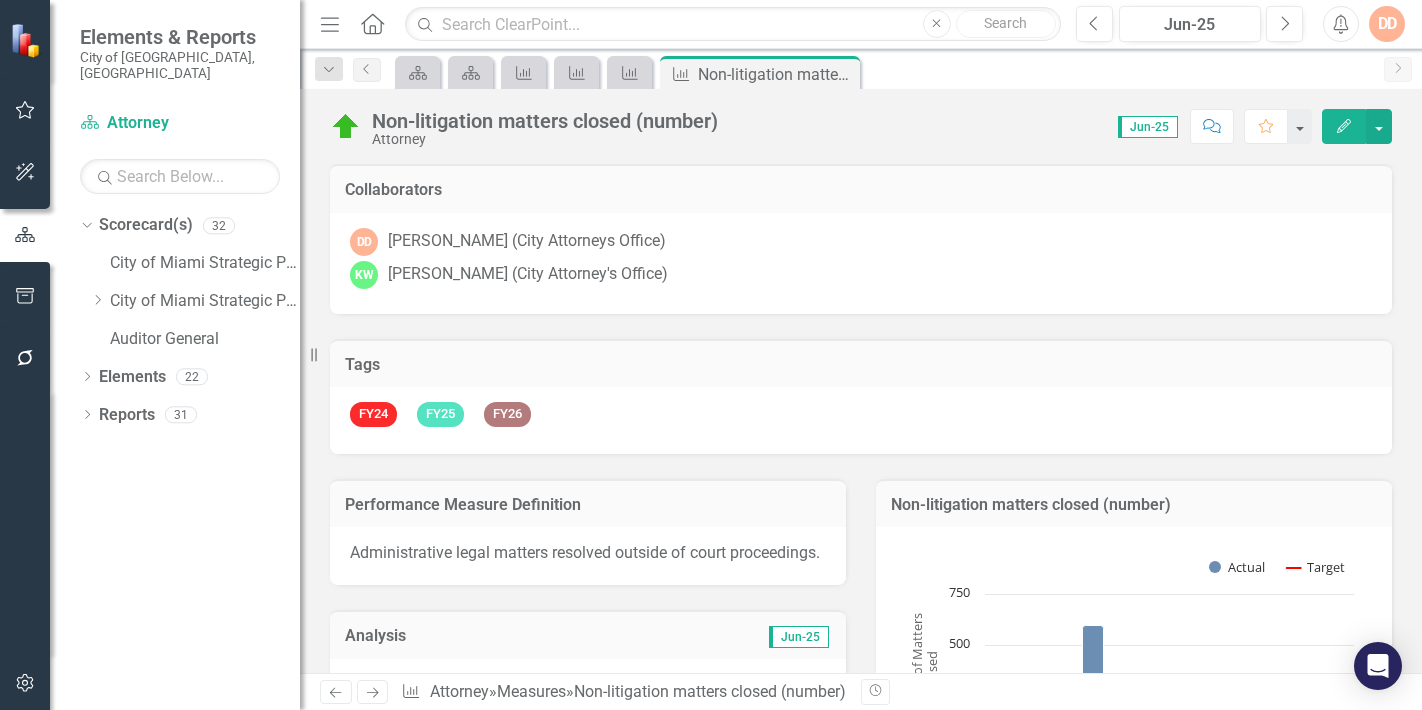 scroll, scrollTop: 0, scrollLeft: 0, axis: both 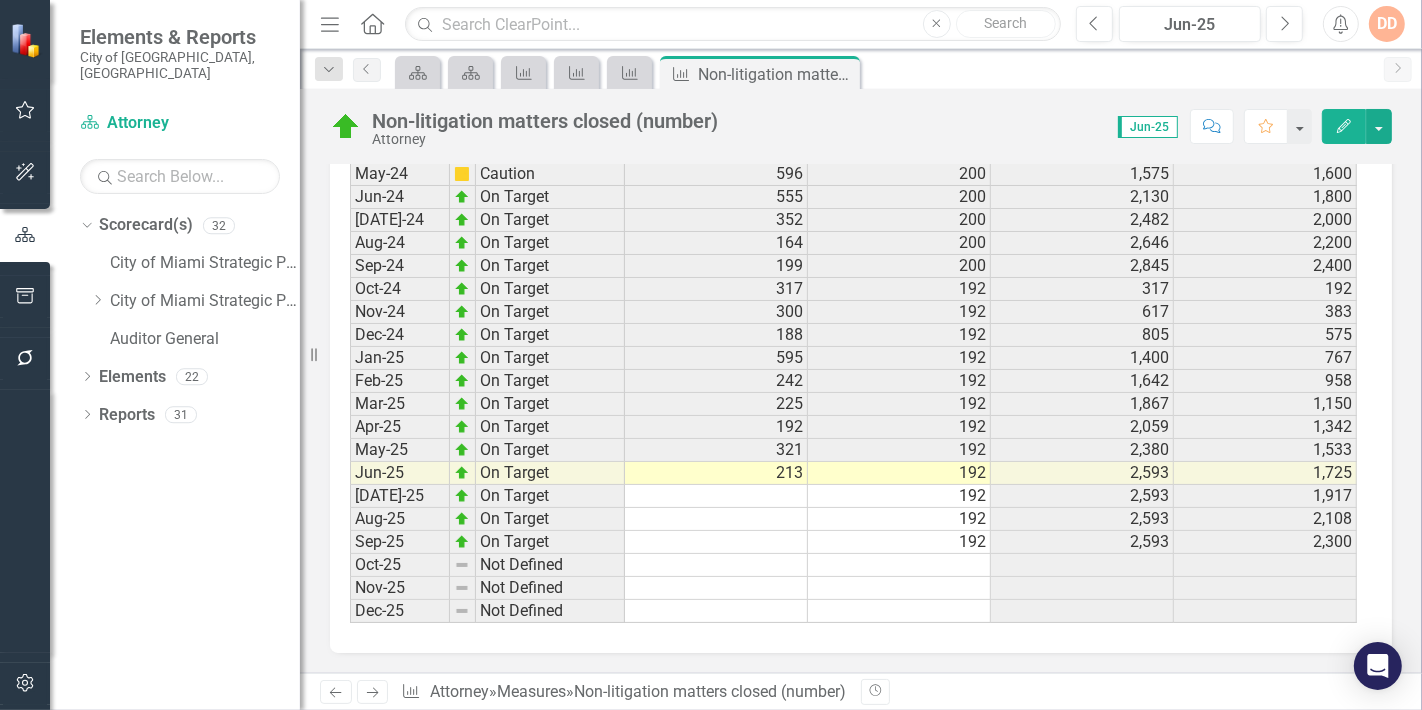 click at bounding box center (716, 519) 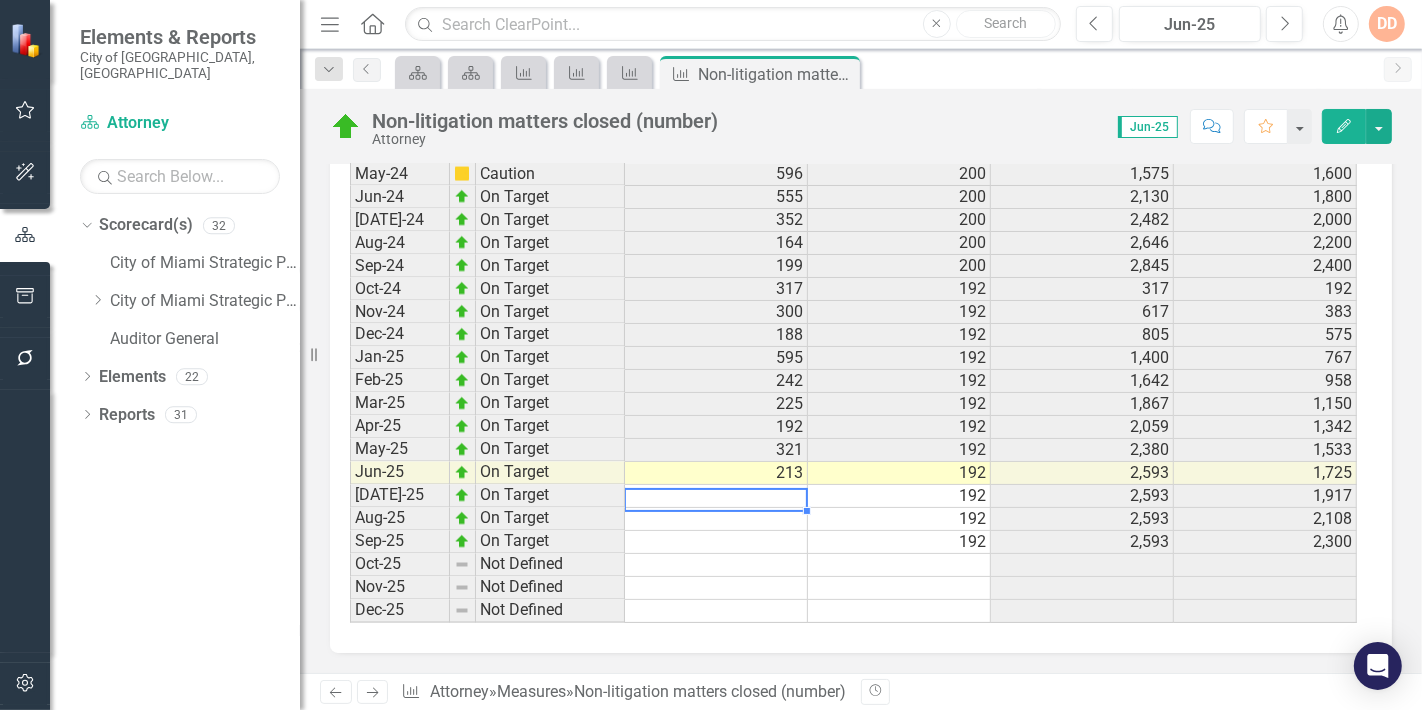 click on "Next" 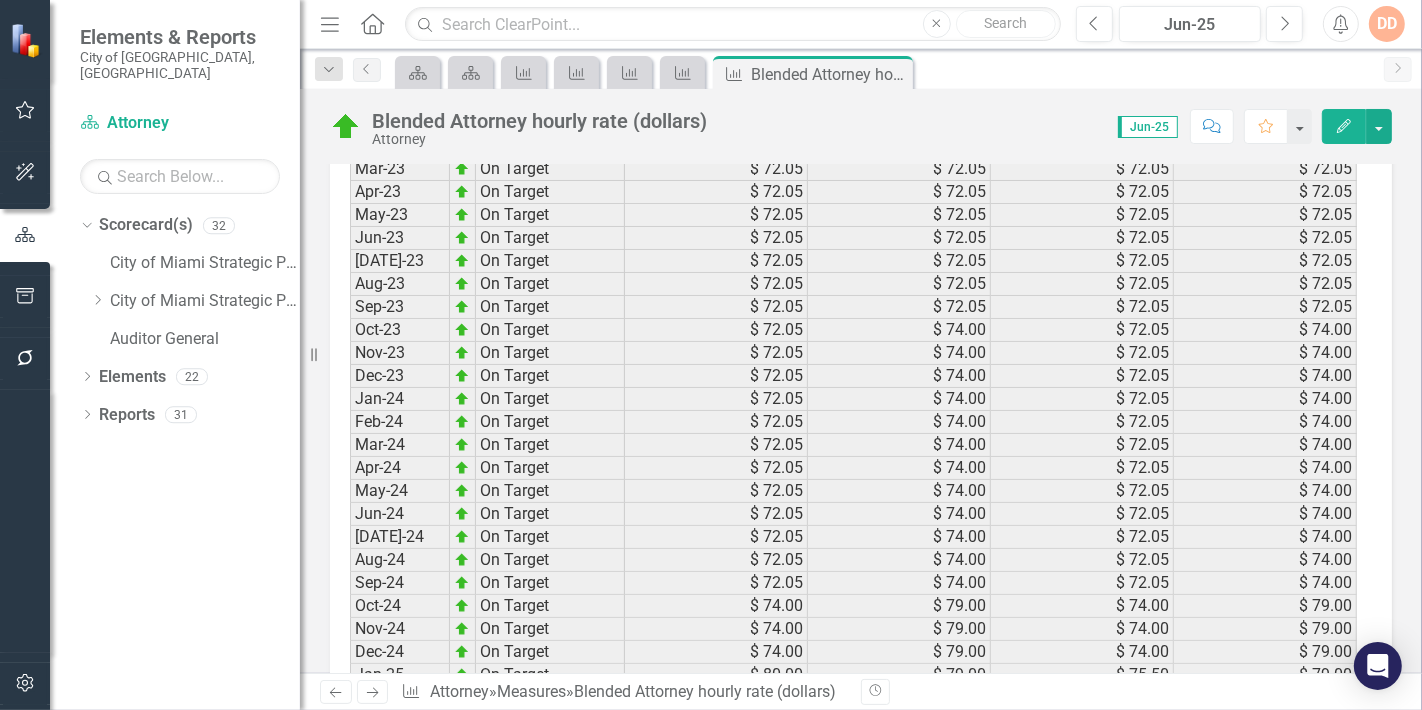 scroll, scrollTop: 2777, scrollLeft: 0, axis: vertical 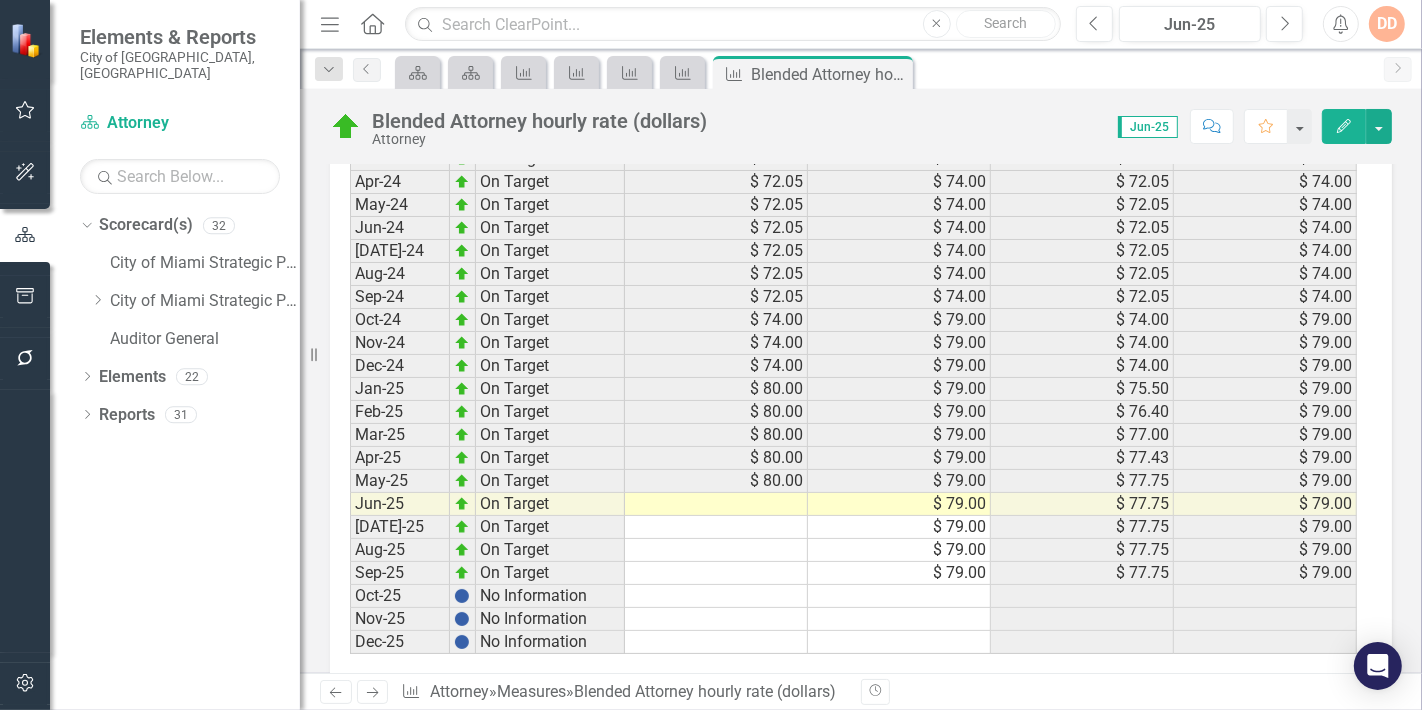 click at bounding box center (716, 504) 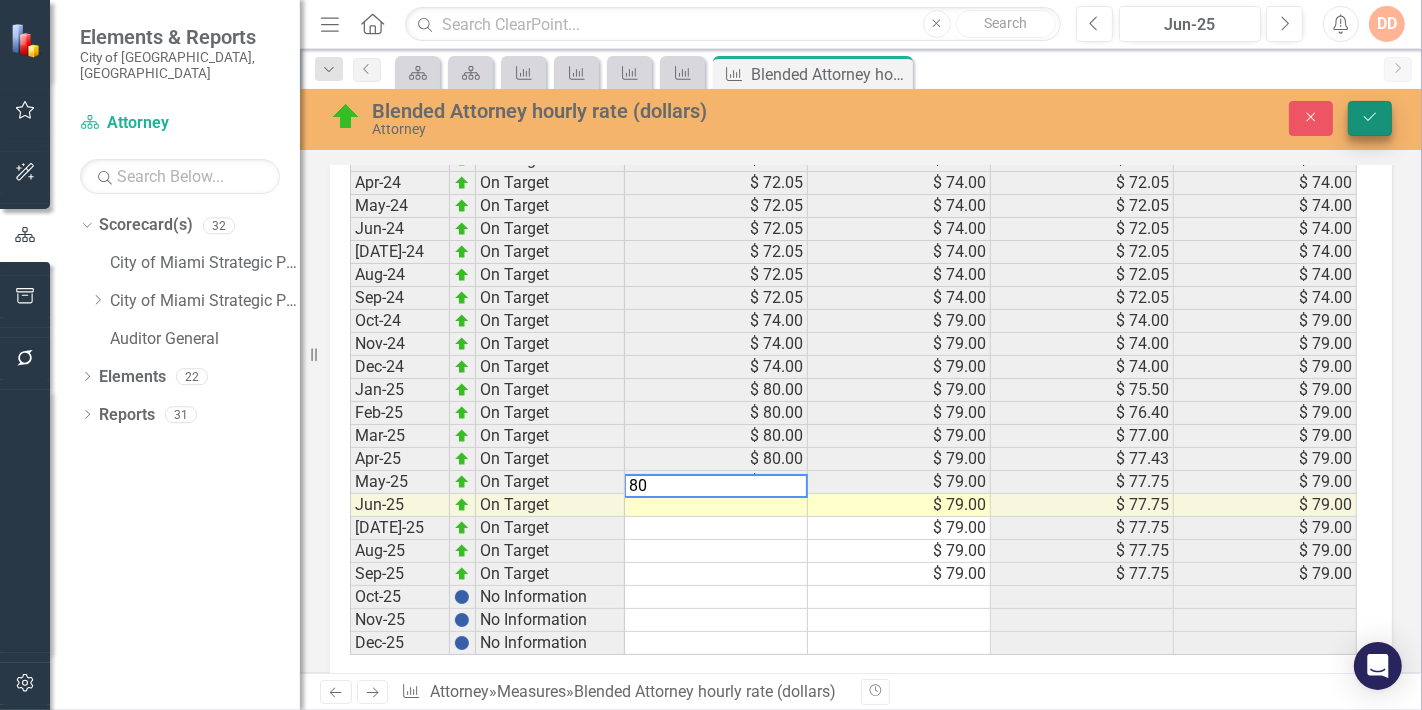 type on "80" 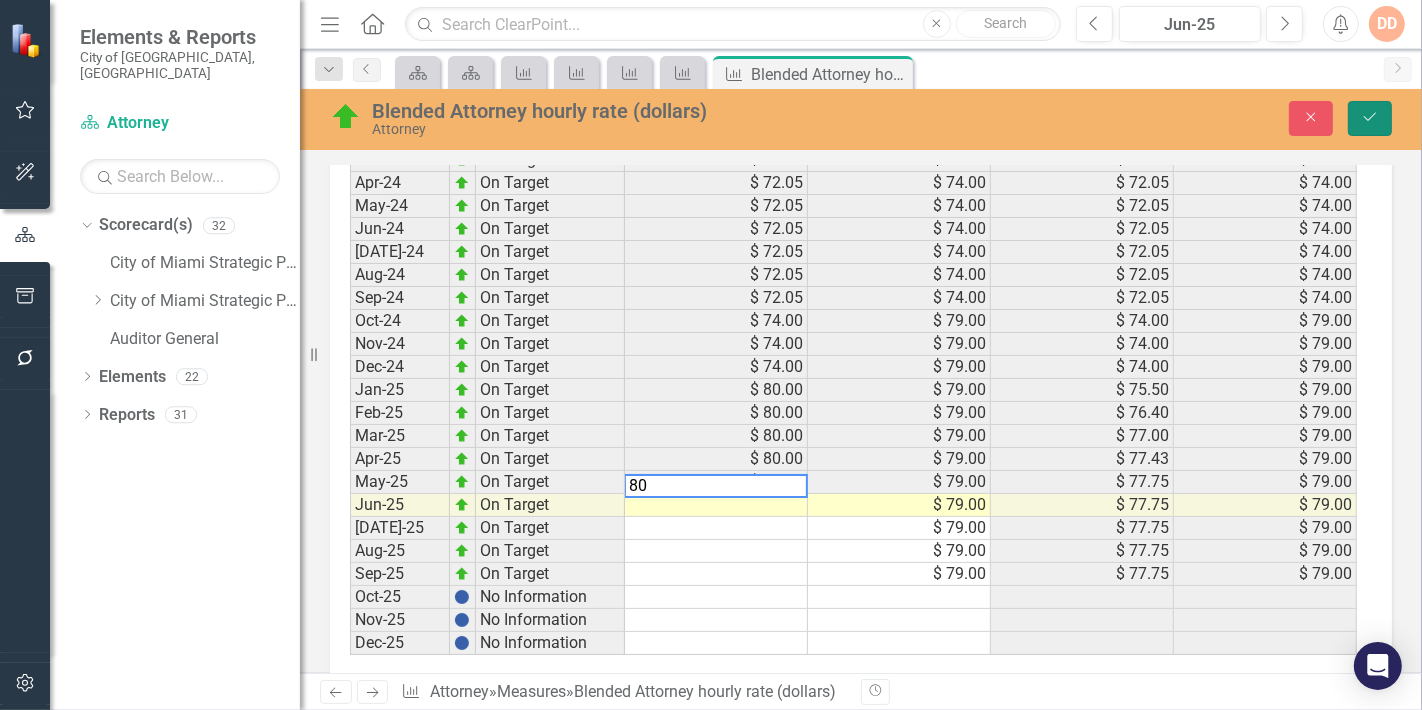 click 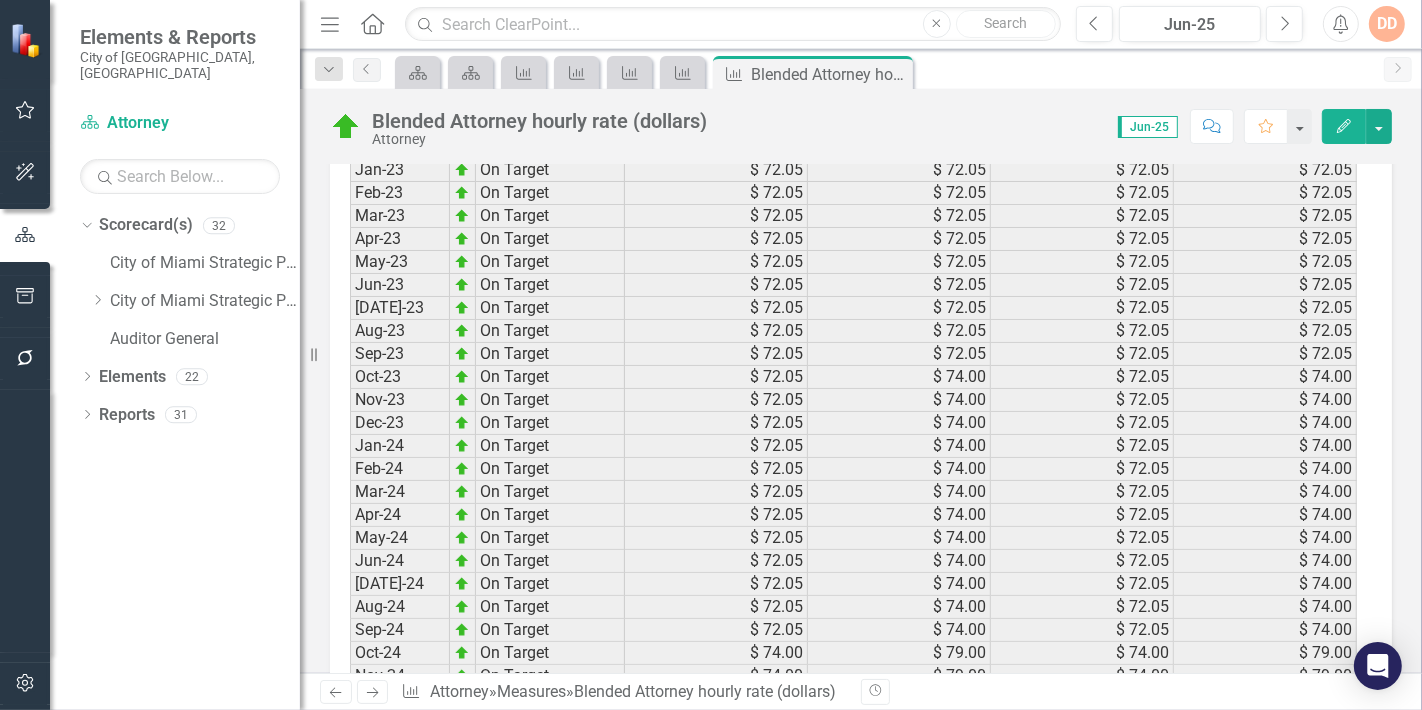 scroll, scrollTop: 2802, scrollLeft: 0, axis: vertical 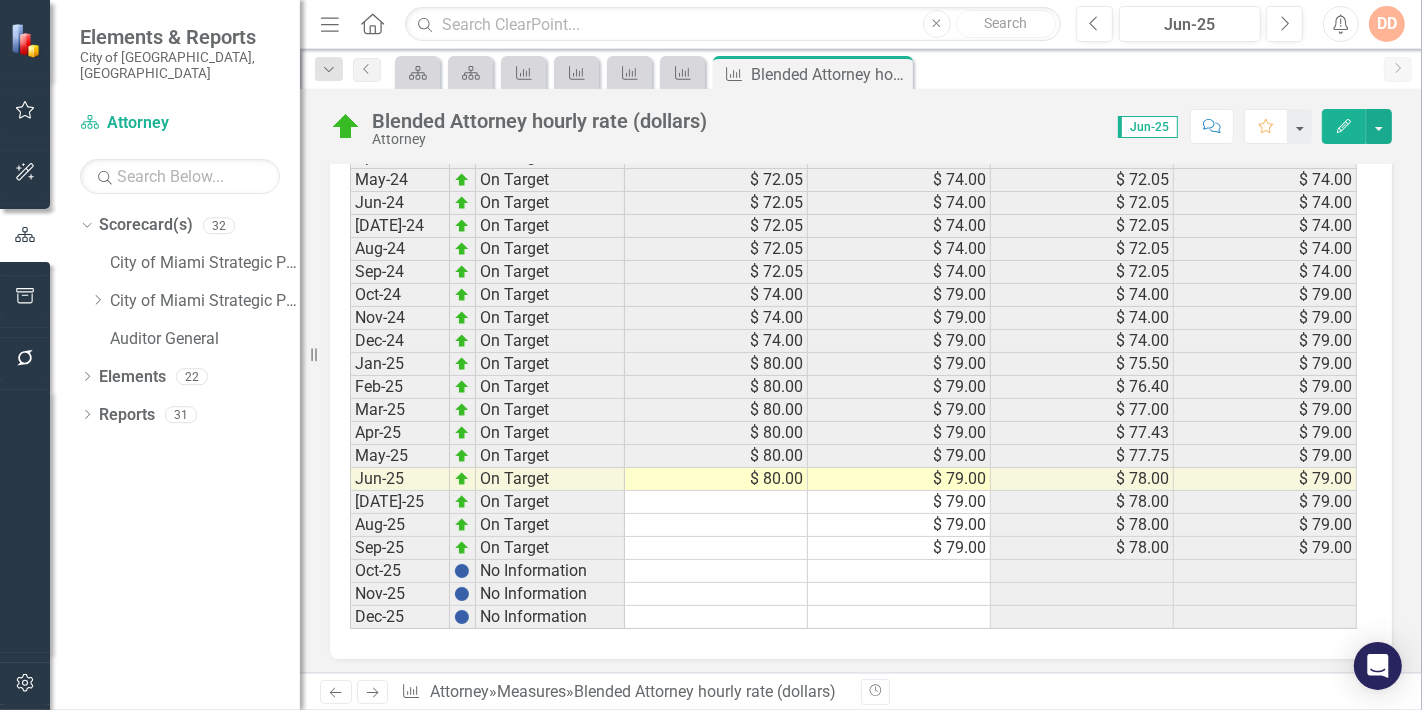 click on "Next" 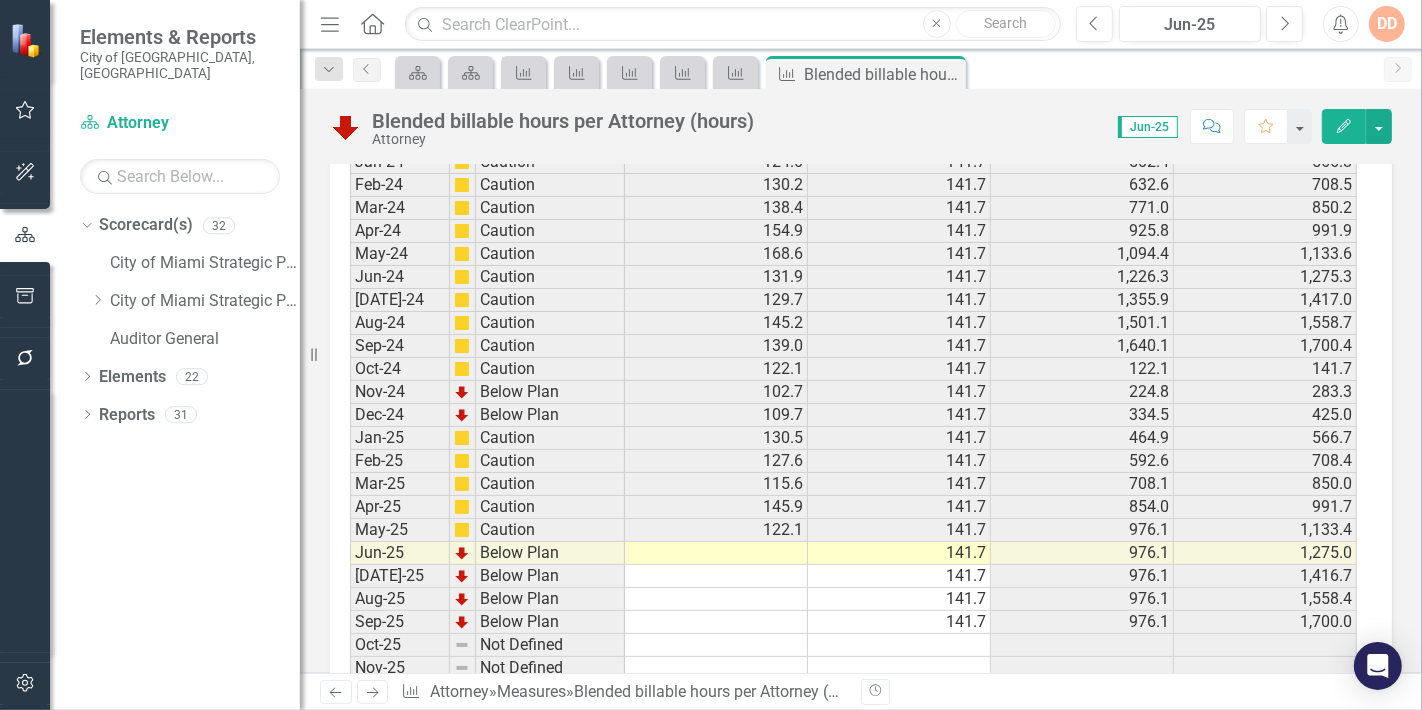 scroll, scrollTop: 2870, scrollLeft: 0, axis: vertical 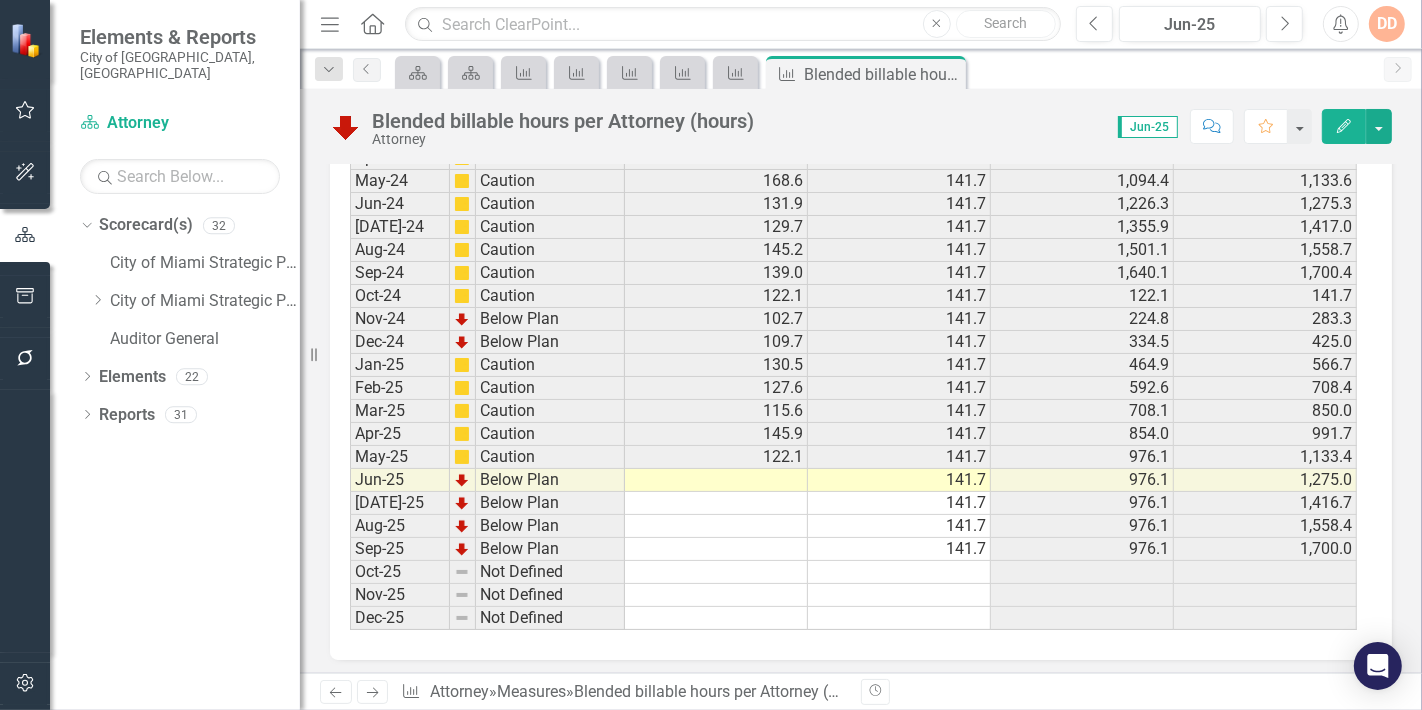 click at bounding box center [716, 480] 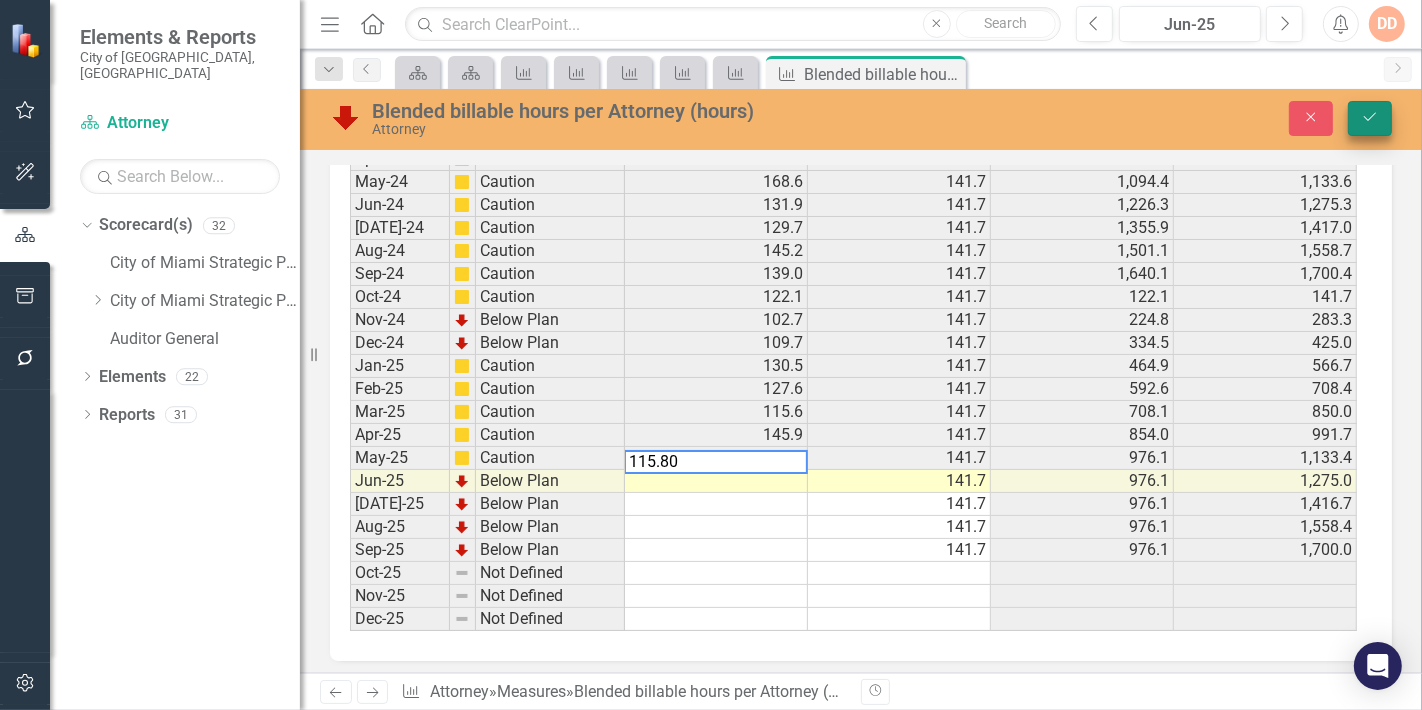 type on "115.80" 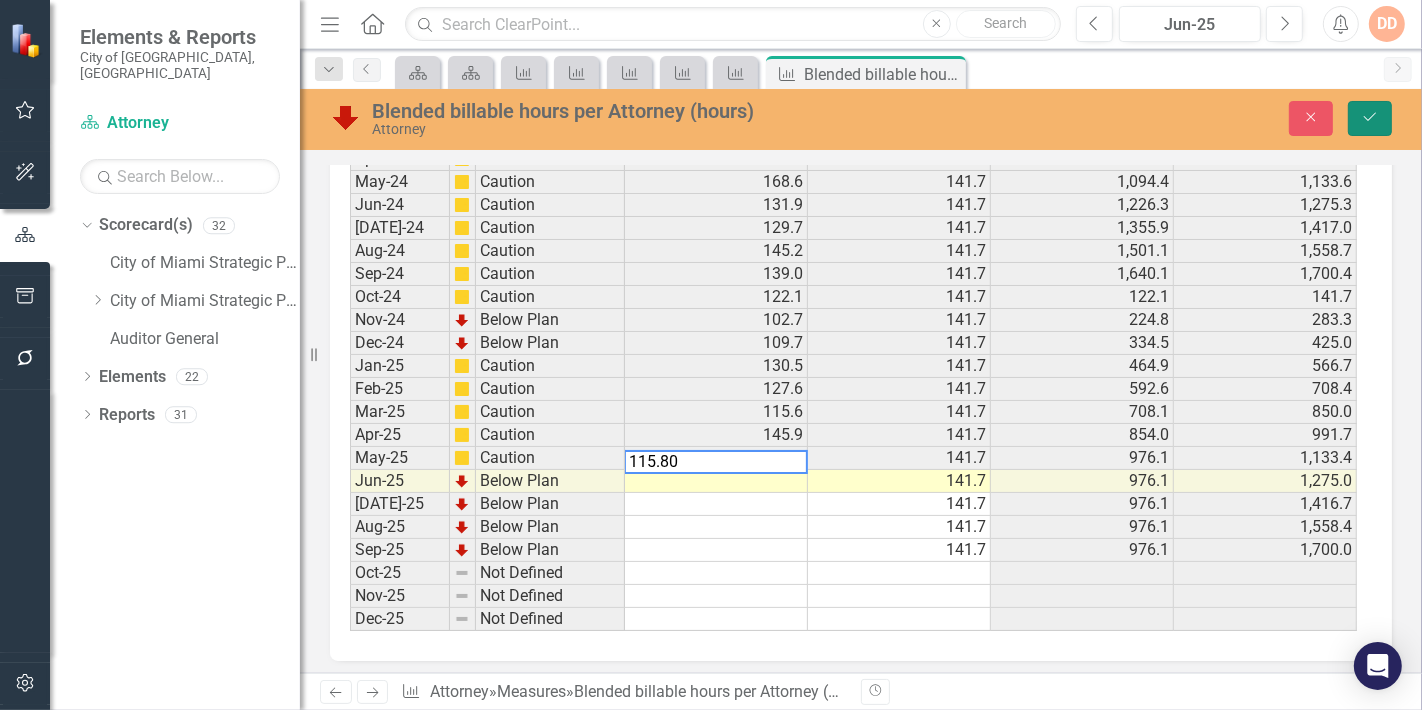 click on "Save" 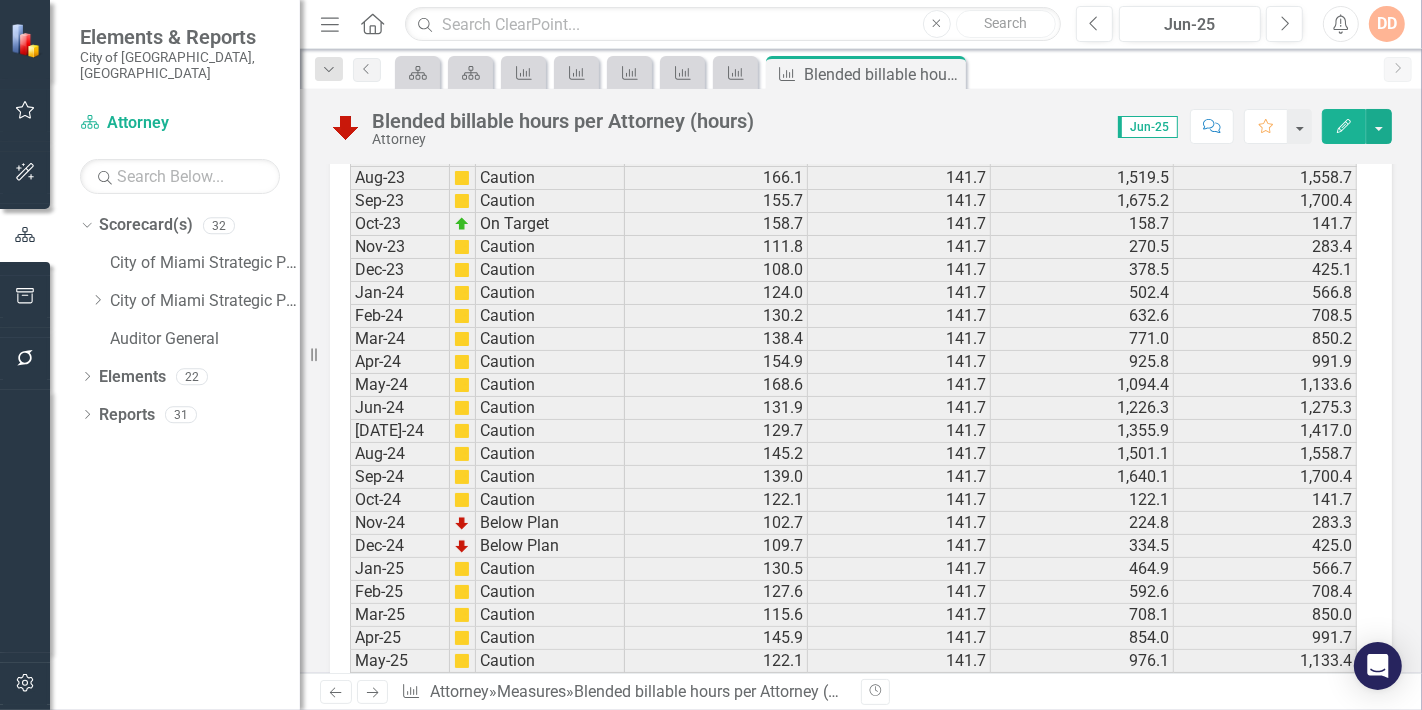 scroll, scrollTop: 2870, scrollLeft: 0, axis: vertical 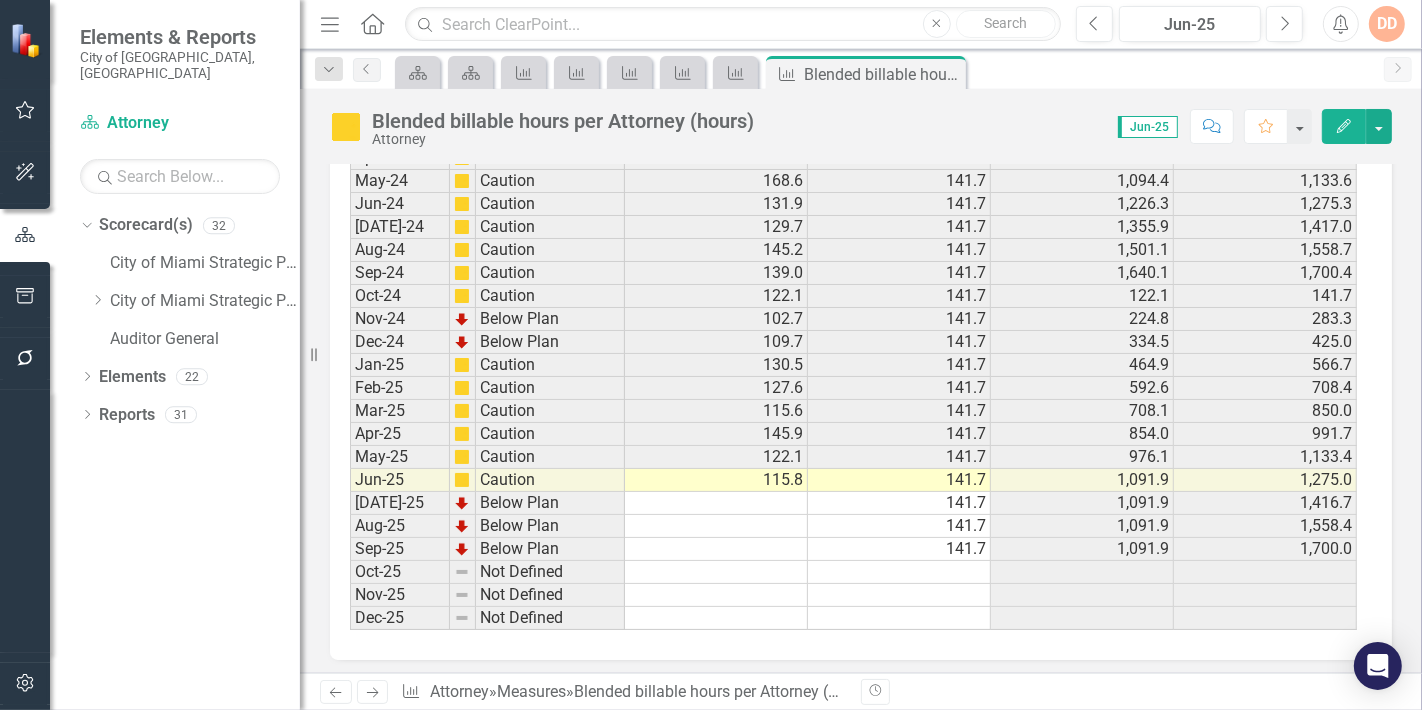 click on "Next" 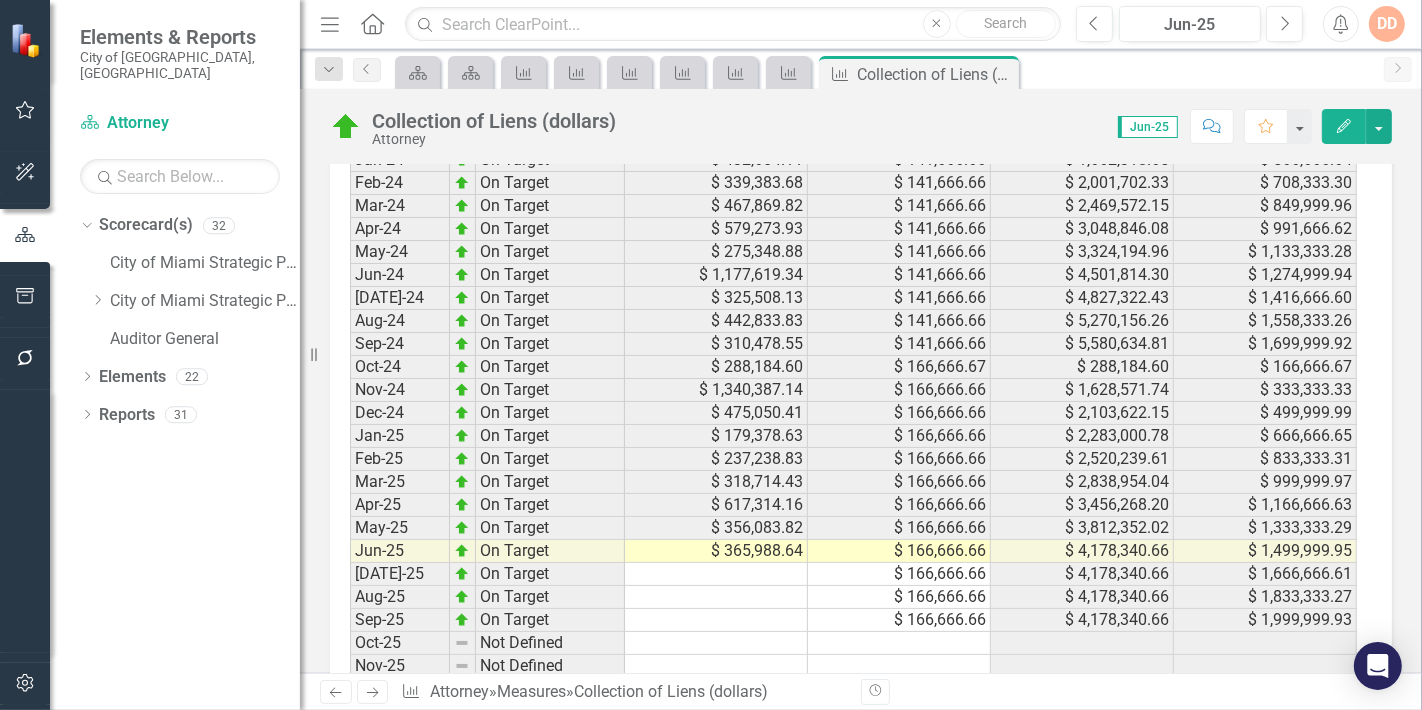 scroll, scrollTop: 2777, scrollLeft: 0, axis: vertical 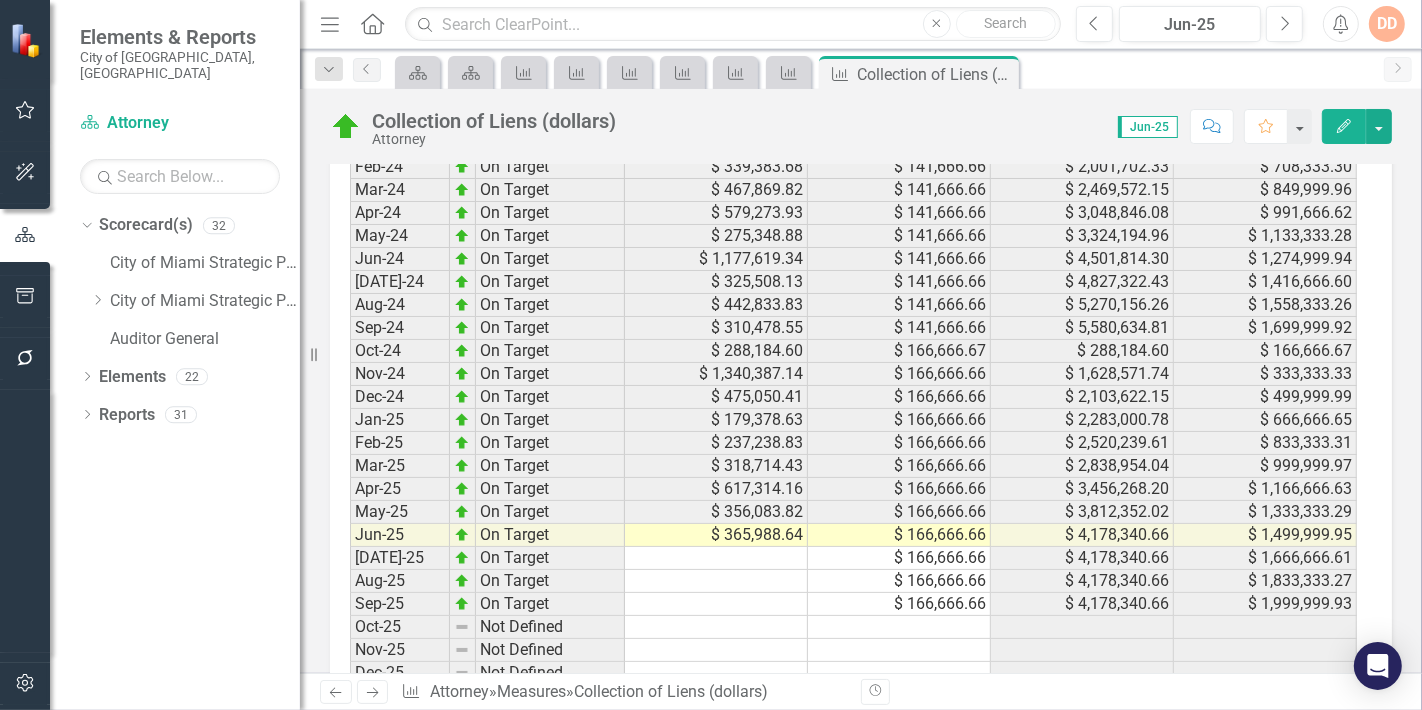 click on "Next" 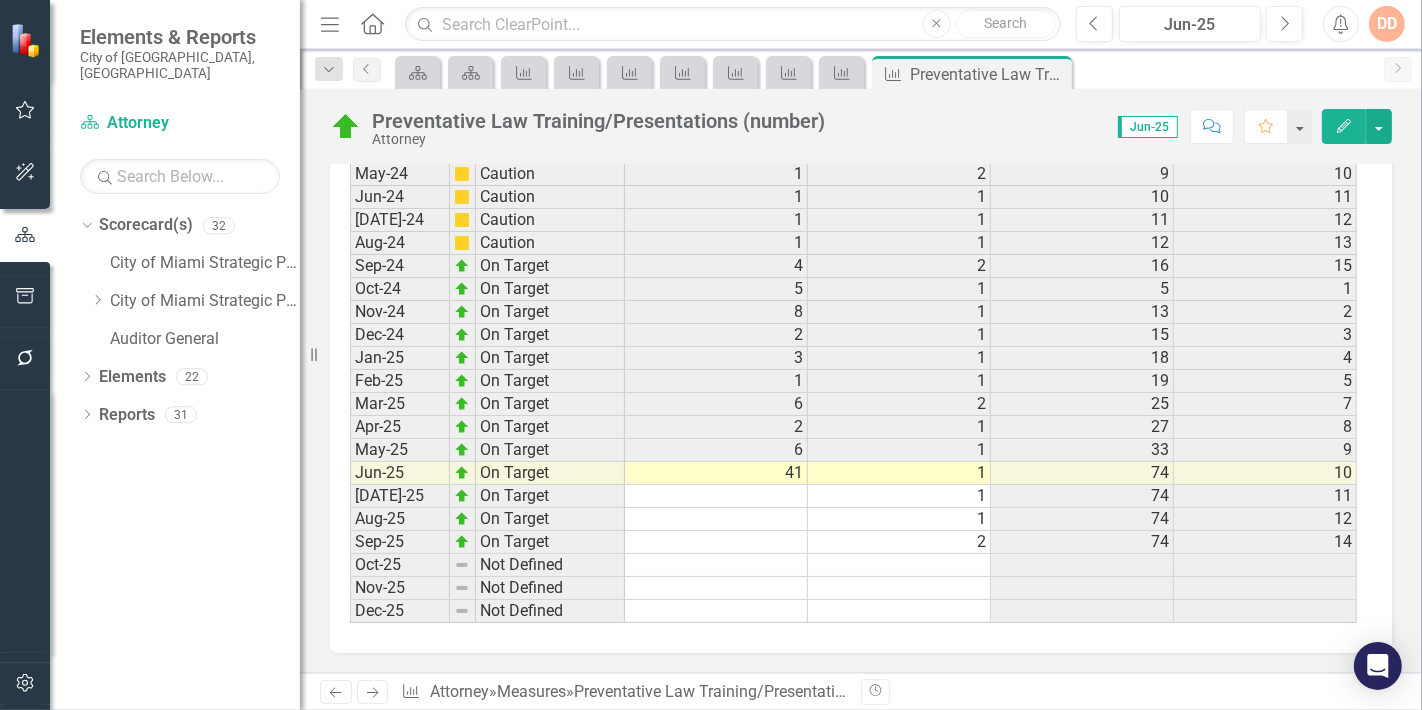 scroll, scrollTop: 3560, scrollLeft: 0, axis: vertical 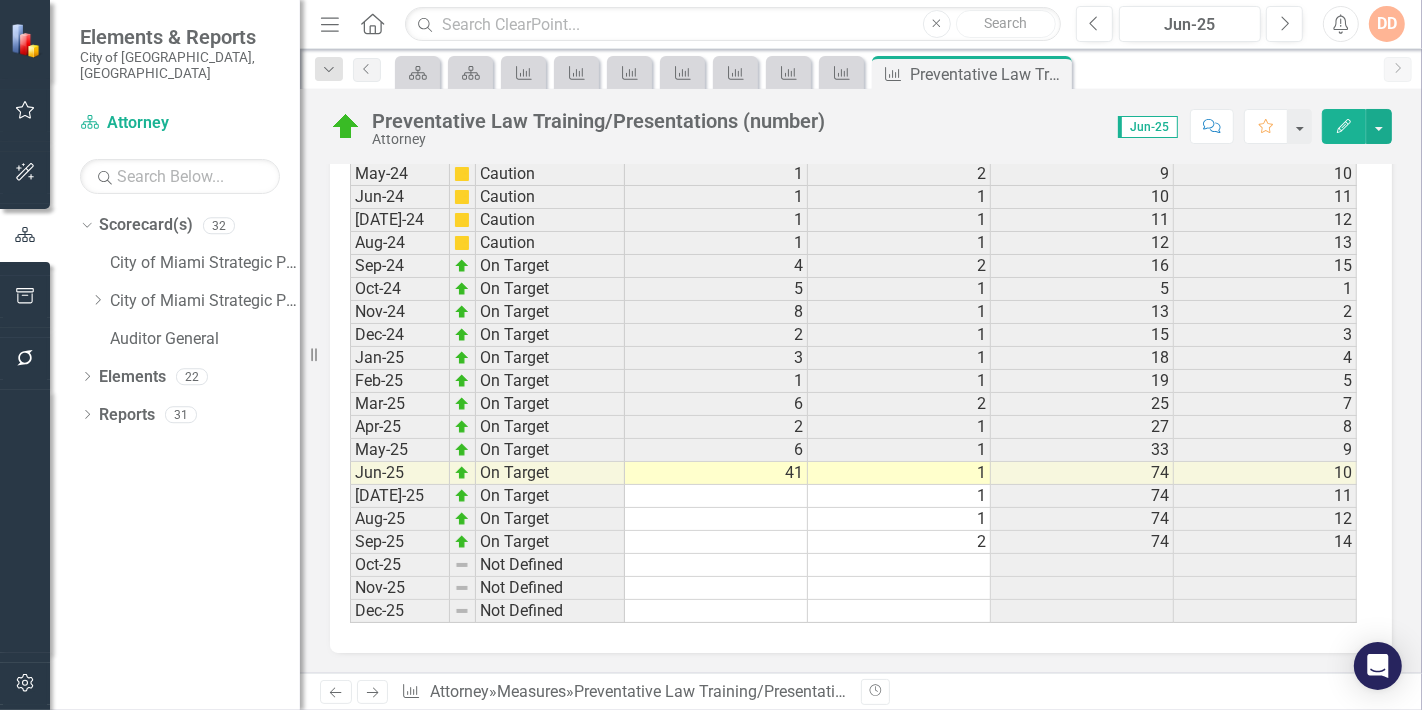 click on "Next" 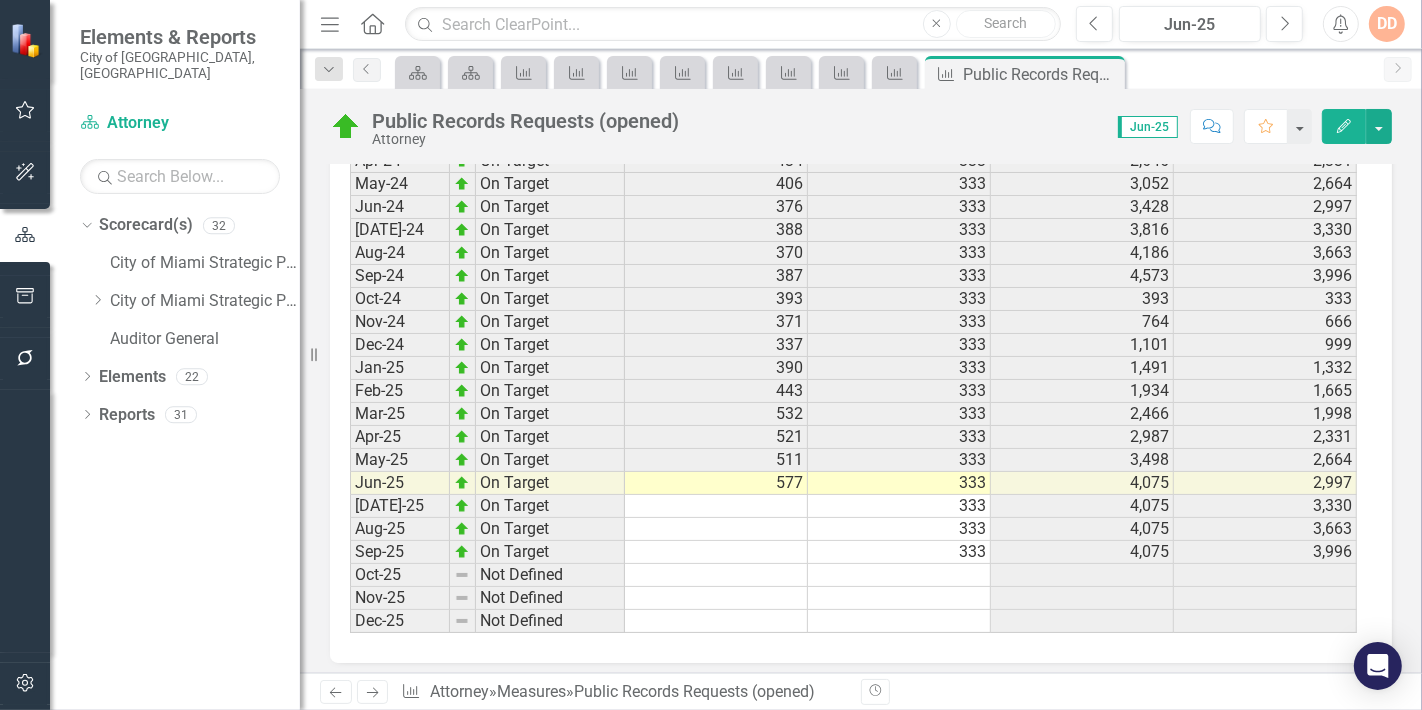 scroll, scrollTop: 2940, scrollLeft: 0, axis: vertical 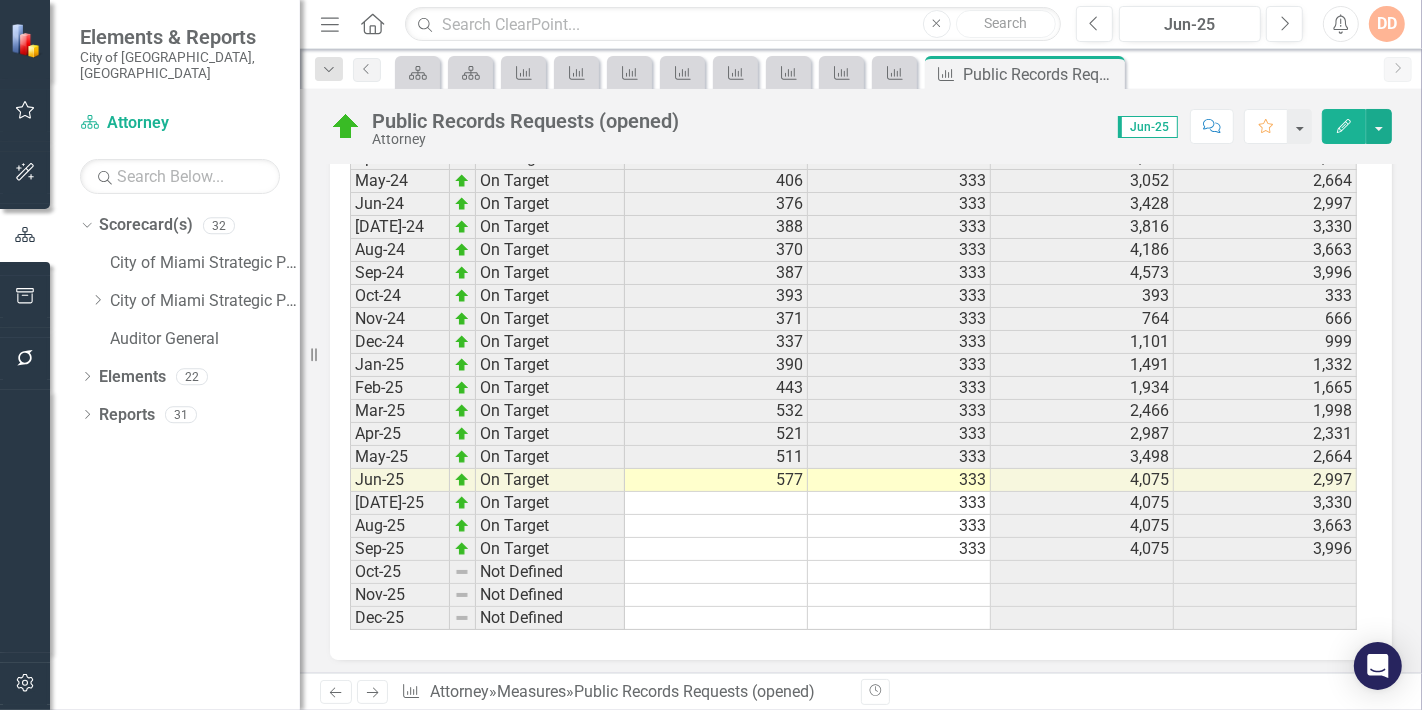 click on "Next" at bounding box center [373, 692] 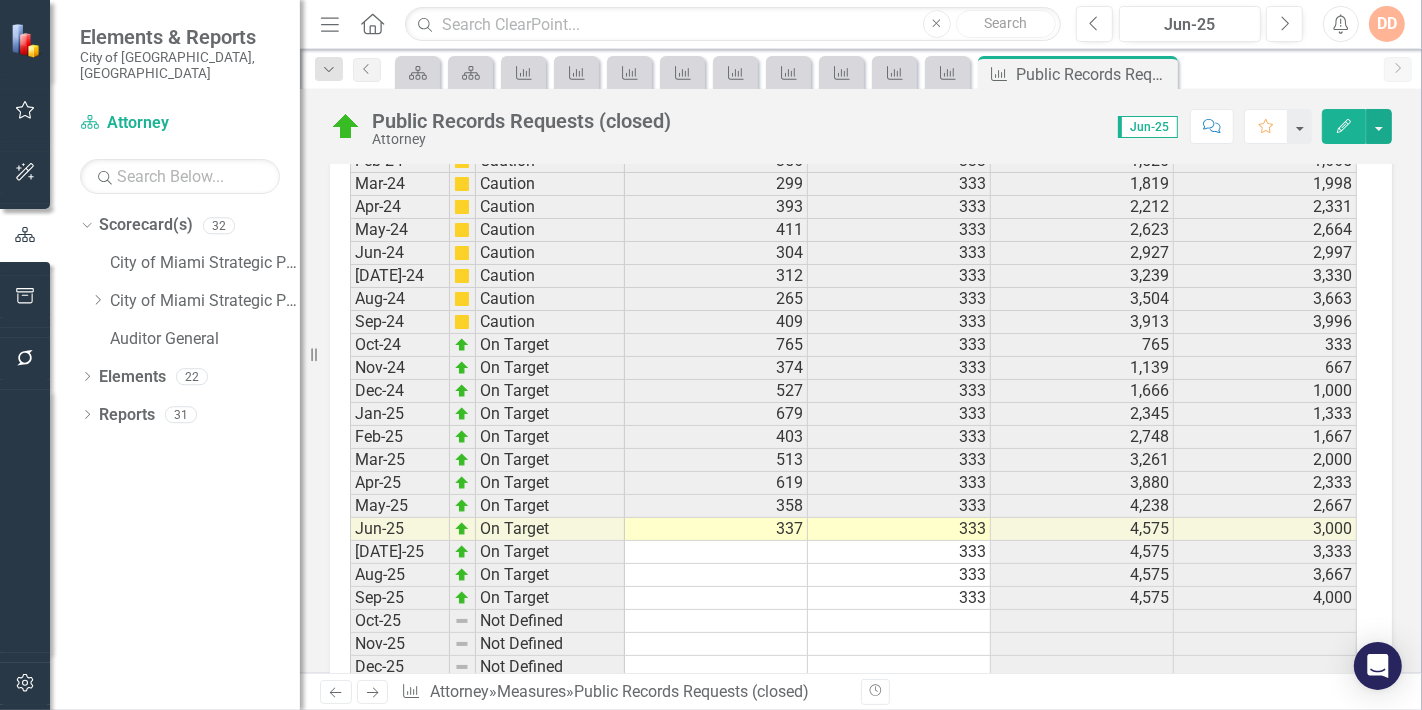 scroll, scrollTop: 2886, scrollLeft: 0, axis: vertical 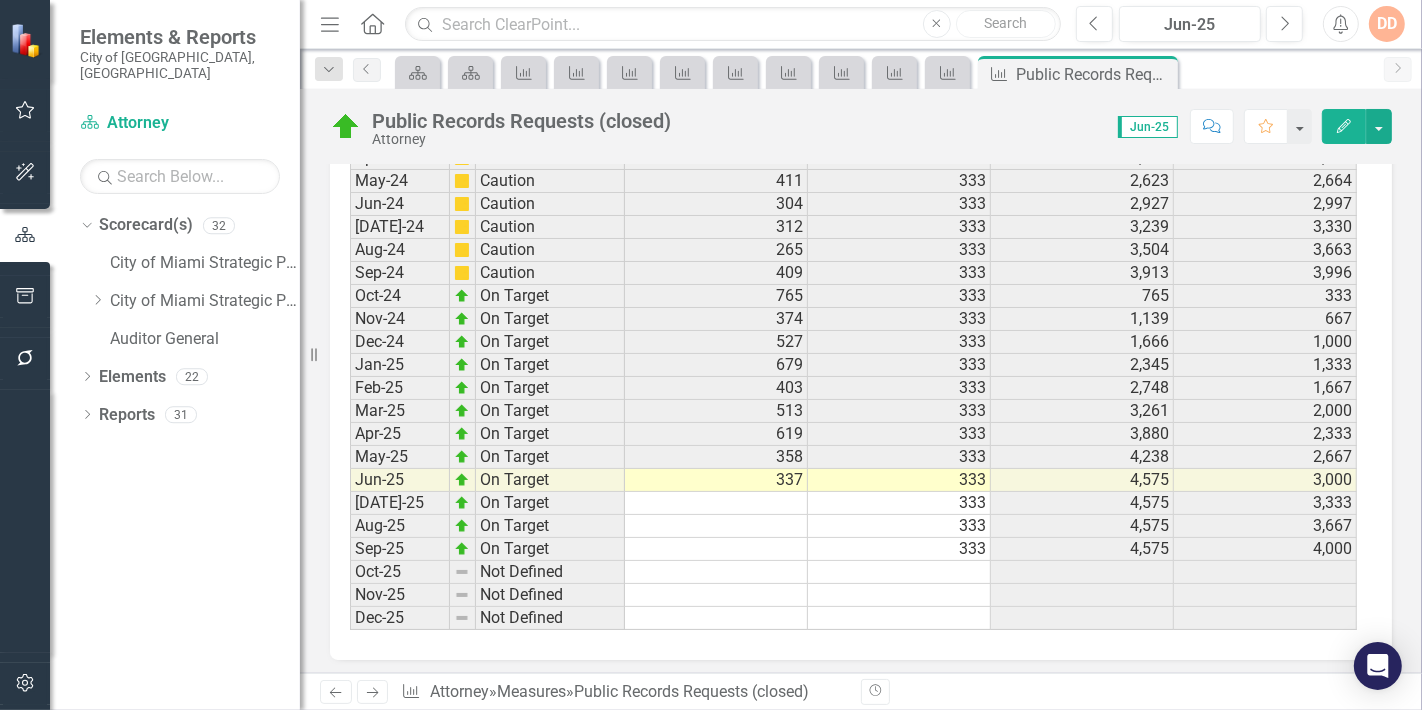 click on "Next" 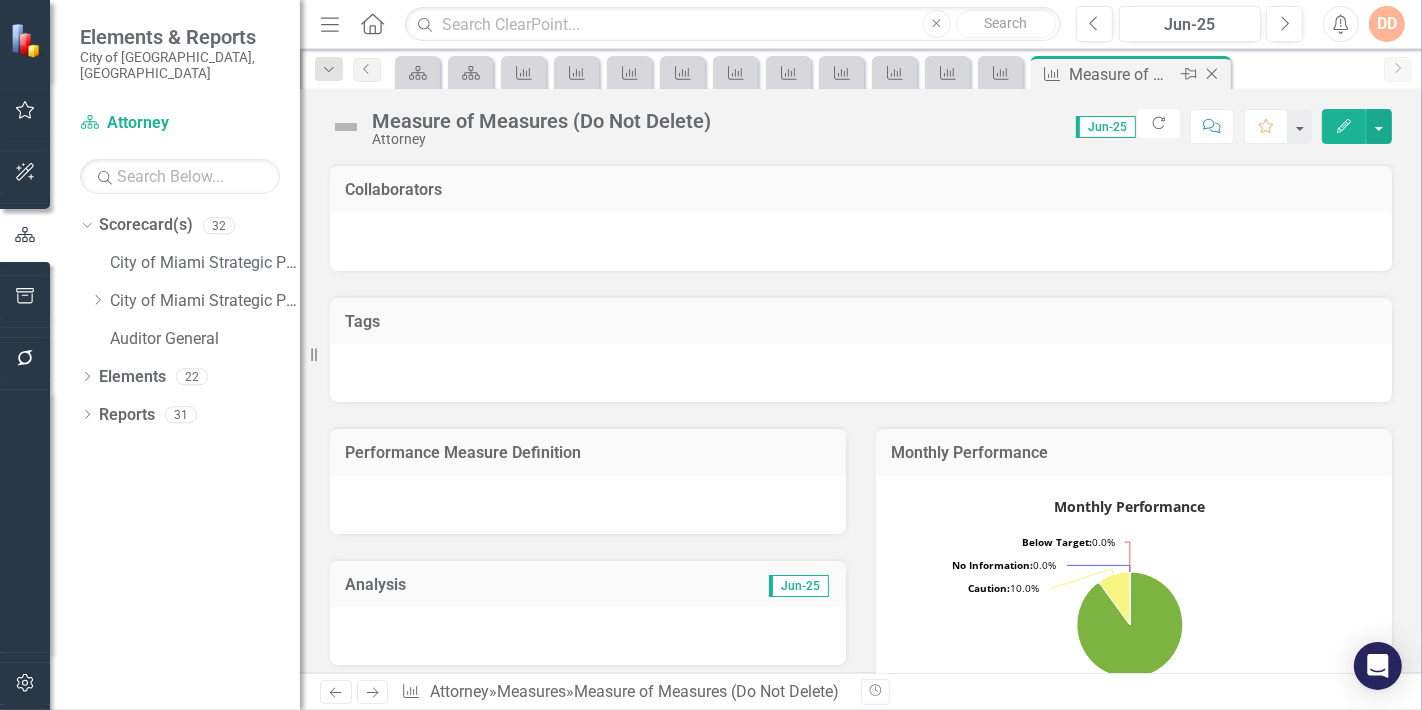 click on "Close" 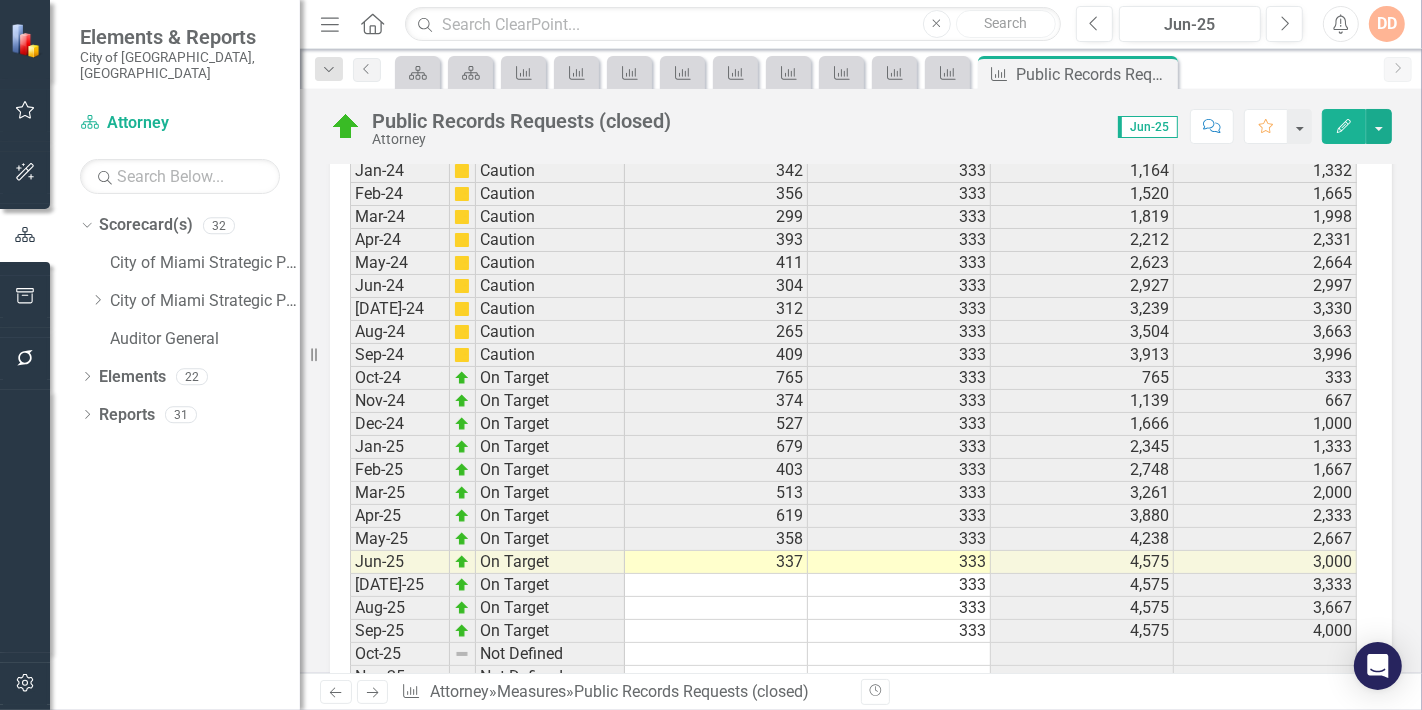 scroll, scrollTop: 2886, scrollLeft: 0, axis: vertical 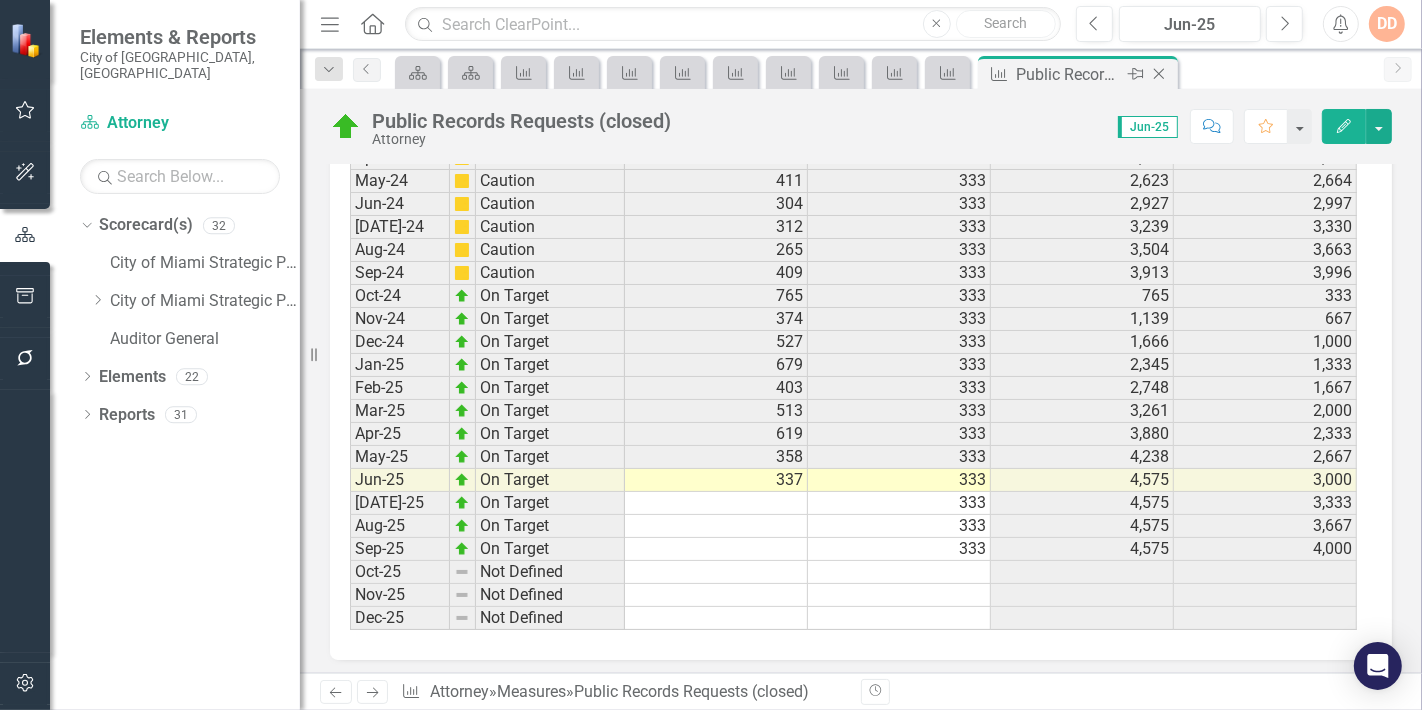 click 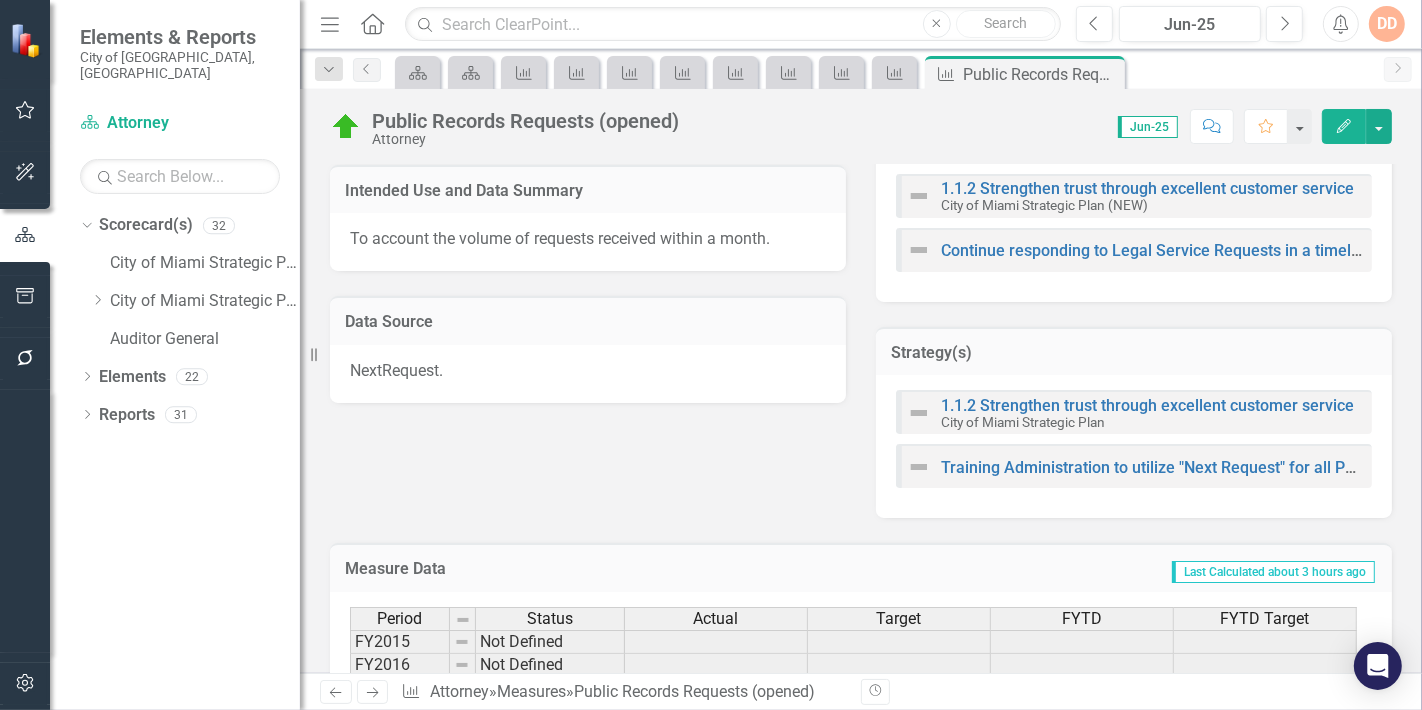 scroll, scrollTop: 1023, scrollLeft: 0, axis: vertical 